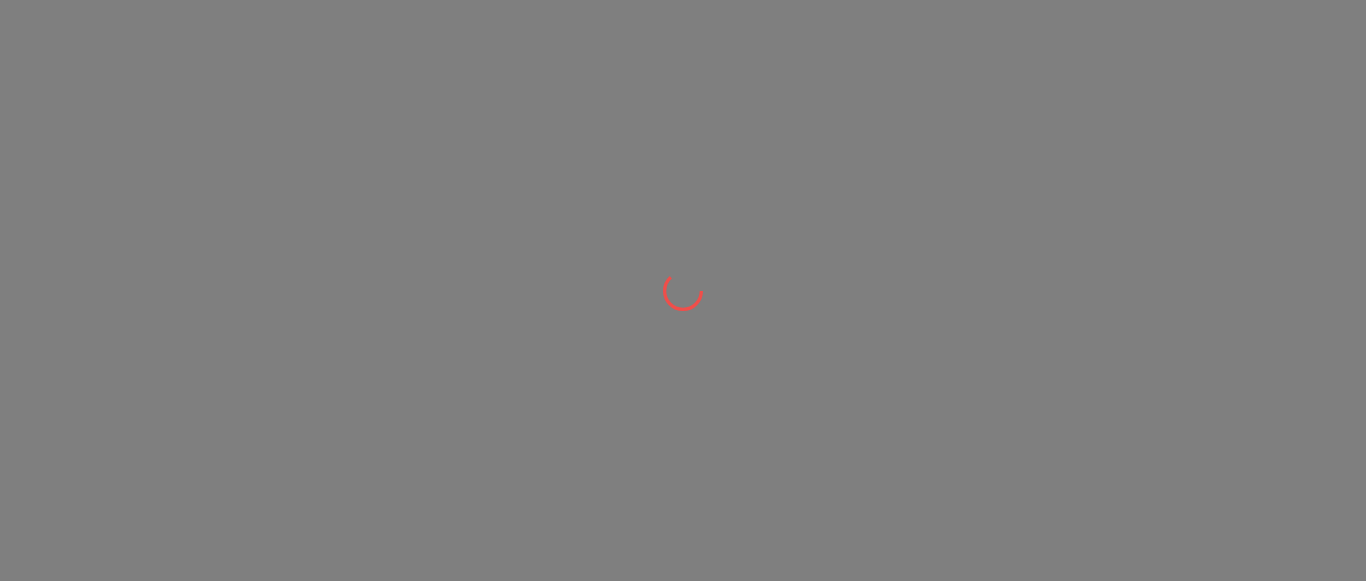 scroll, scrollTop: 0, scrollLeft: 0, axis: both 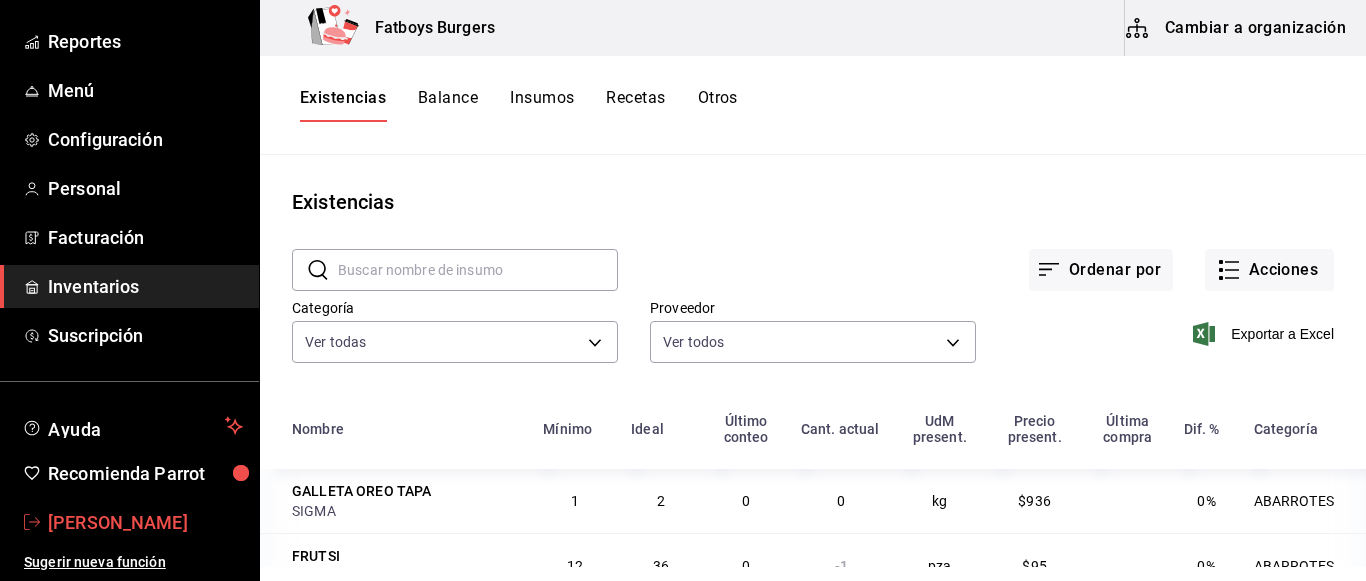 click on "[PERSON_NAME]" at bounding box center (145, 522) 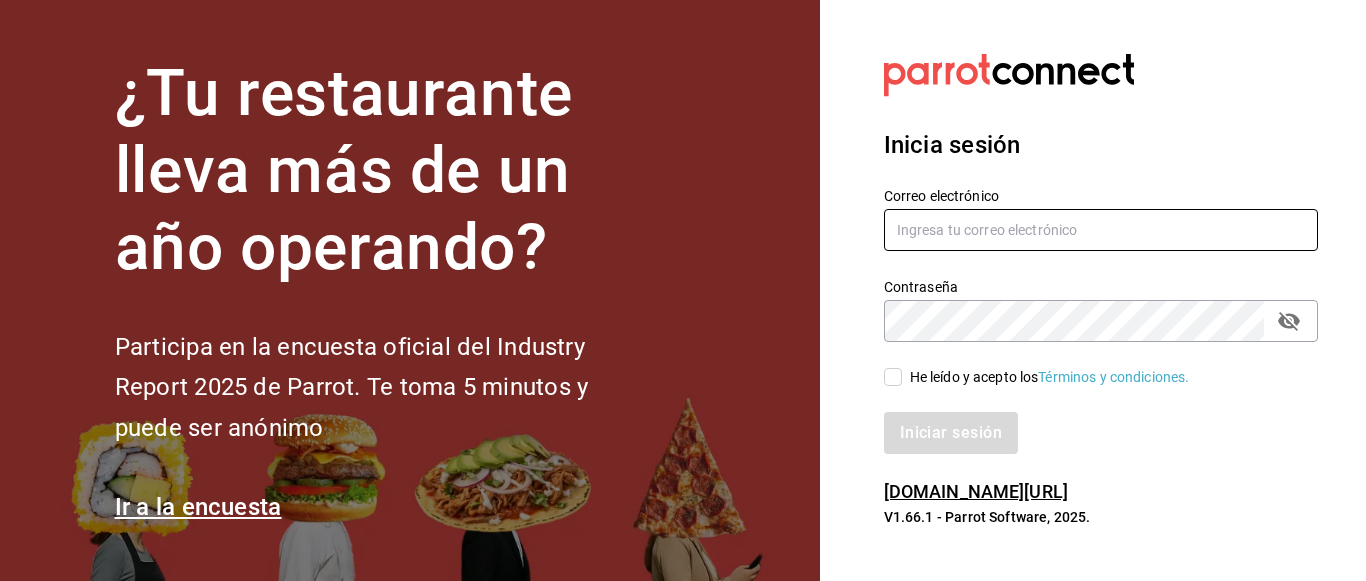 type on "gustavo.barrera012@gmail.com" 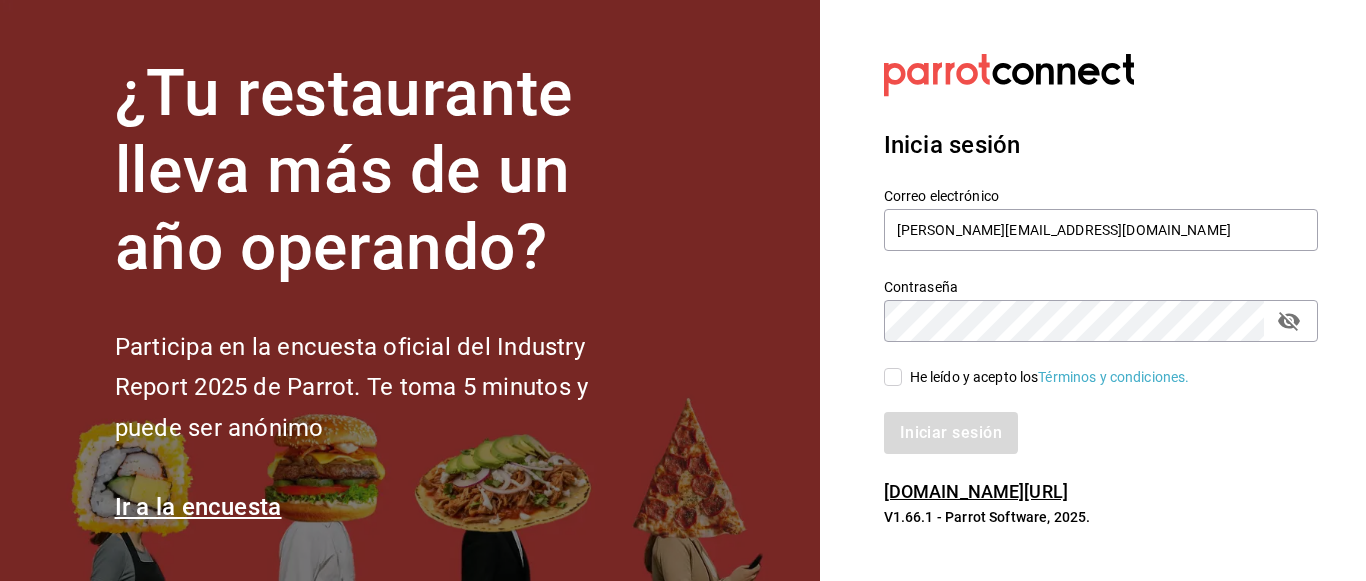 click 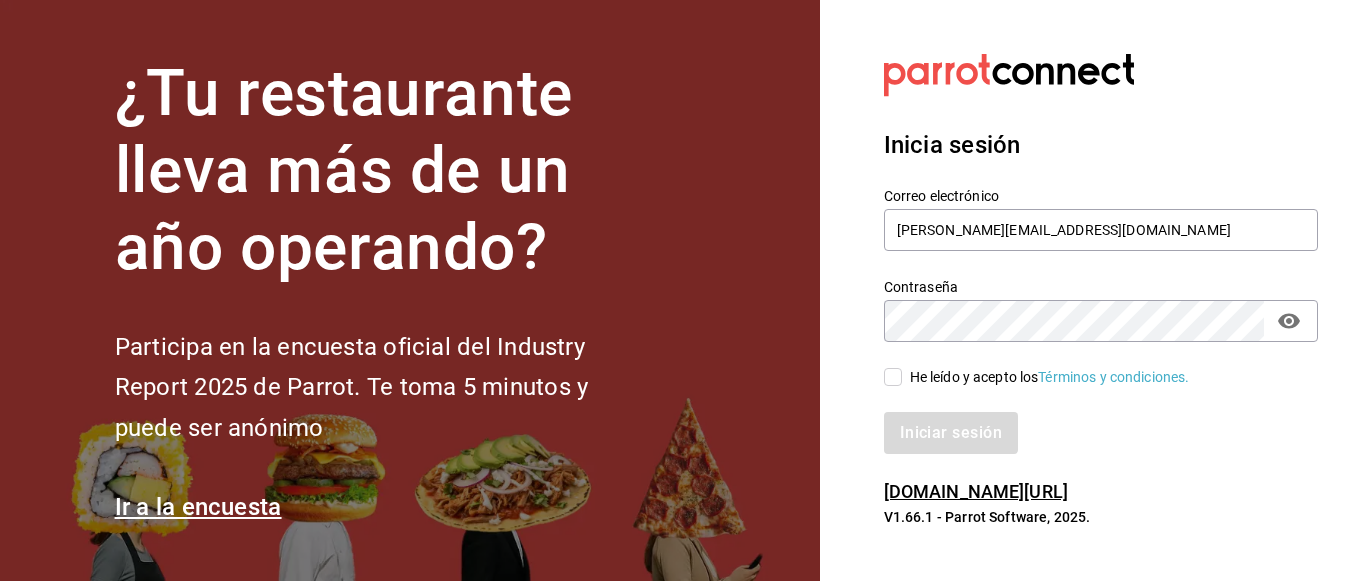 click on "He leído y acepto los  Términos y condiciones." at bounding box center [893, 377] 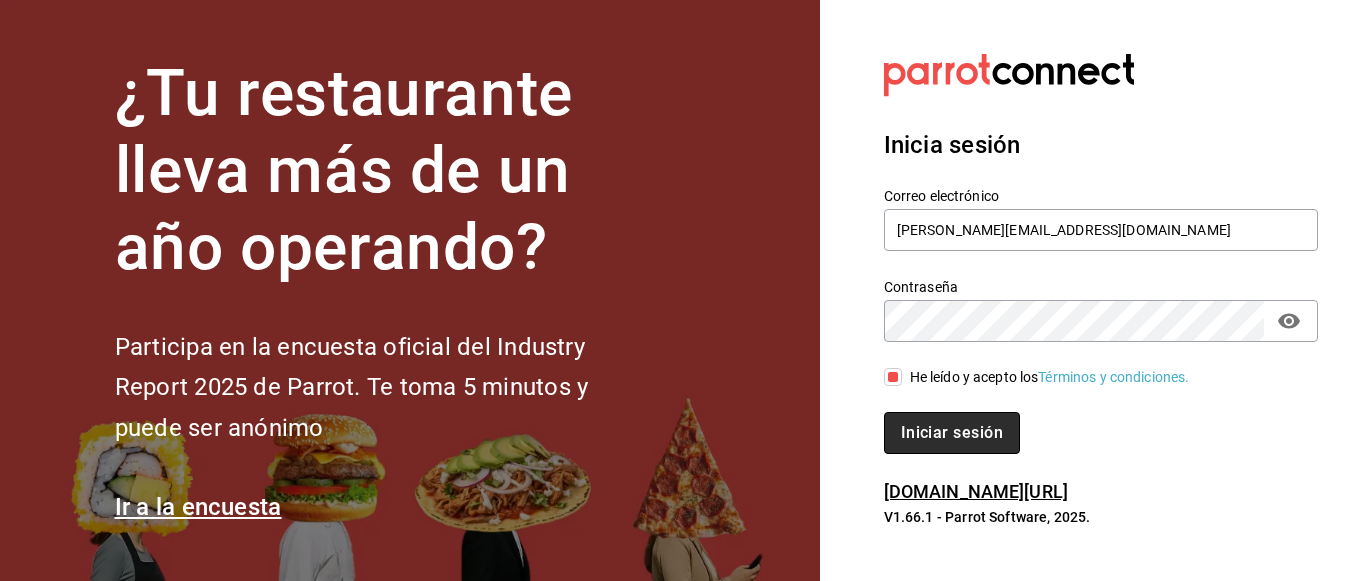 click on "Iniciar sesión" at bounding box center (952, 433) 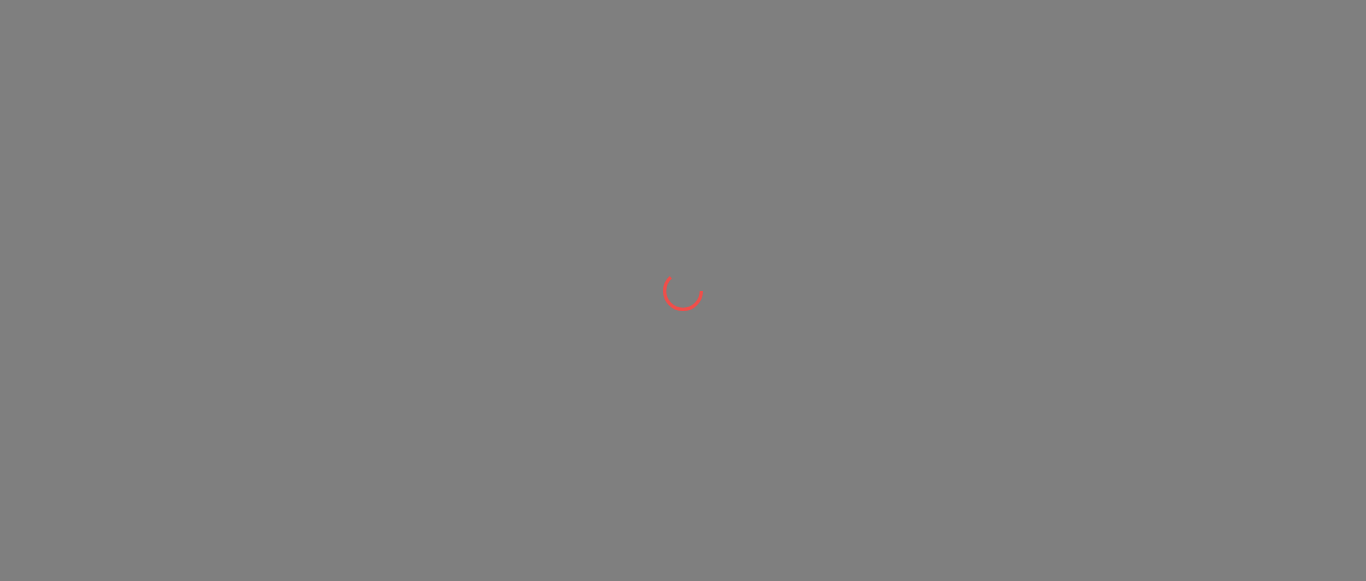 scroll, scrollTop: 0, scrollLeft: 0, axis: both 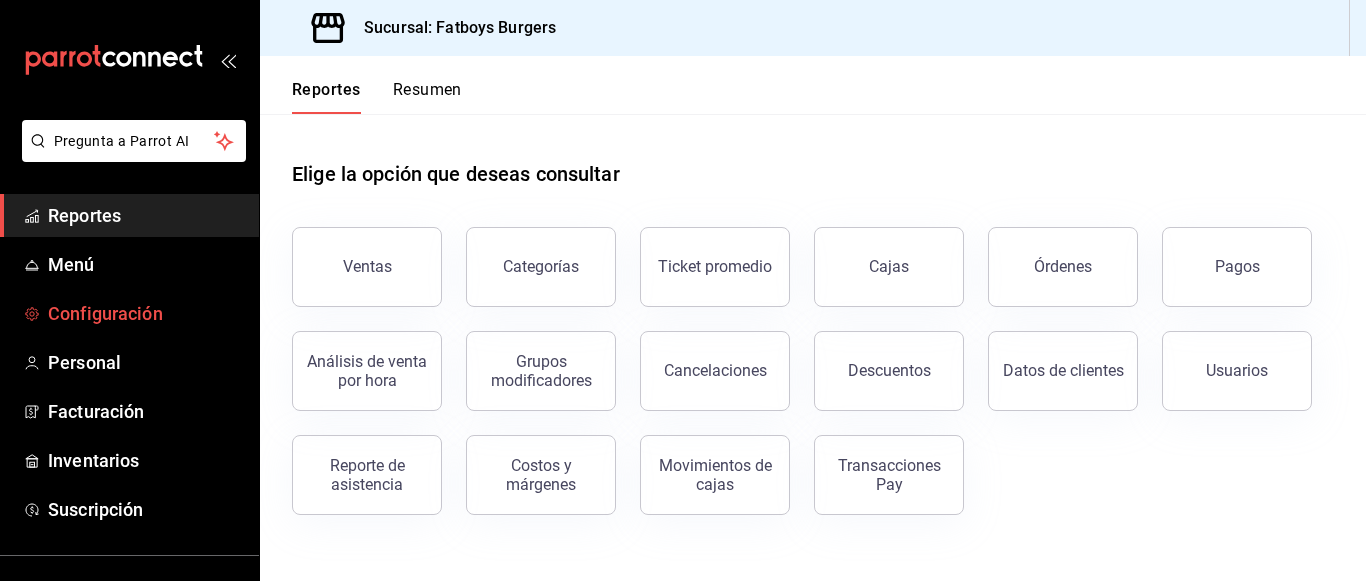 click on "Configuración" at bounding box center [145, 313] 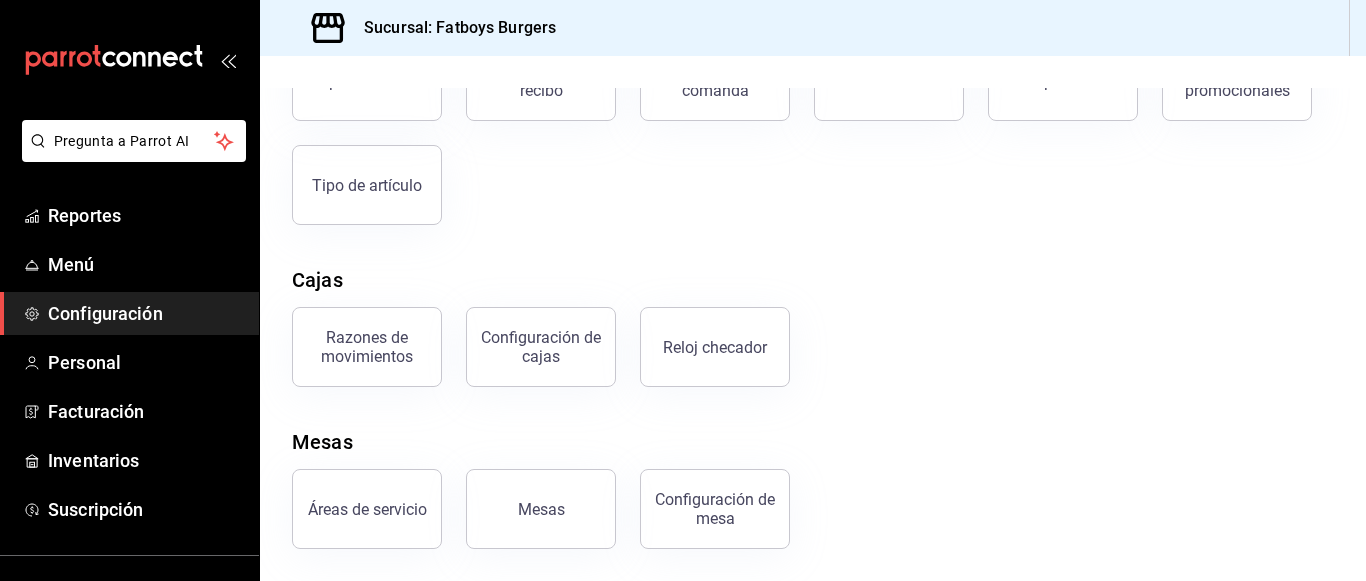 scroll, scrollTop: 298, scrollLeft: 0, axis: vertical 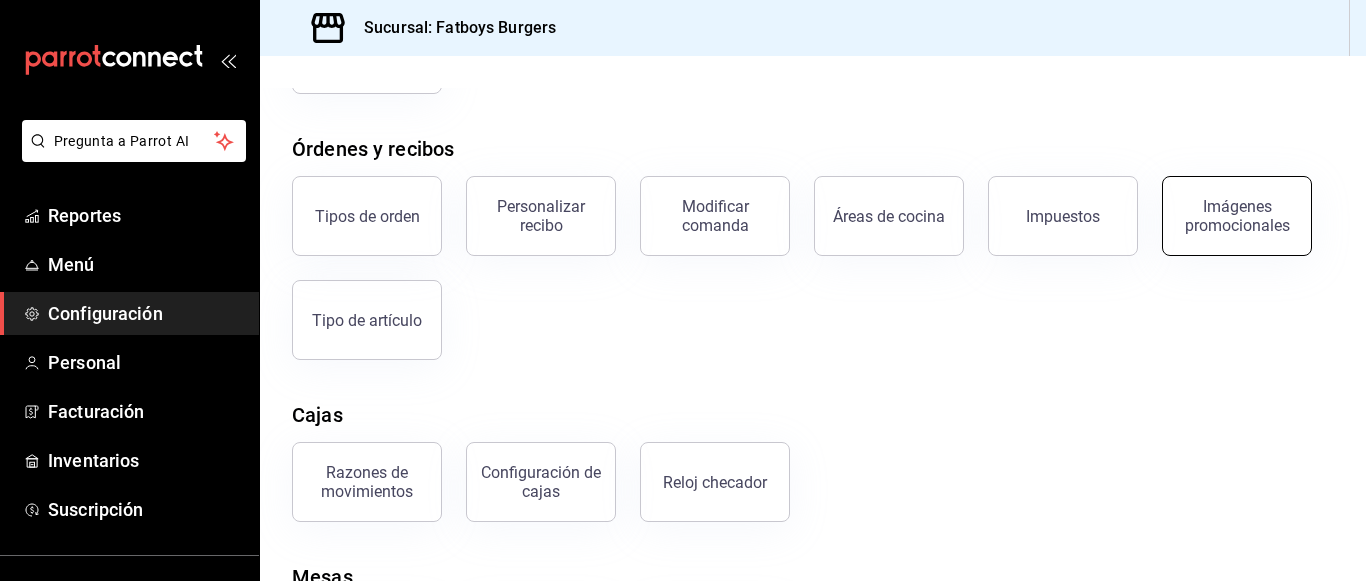 click on "Imágenes promocionales" at bounding box center (1237, 216) 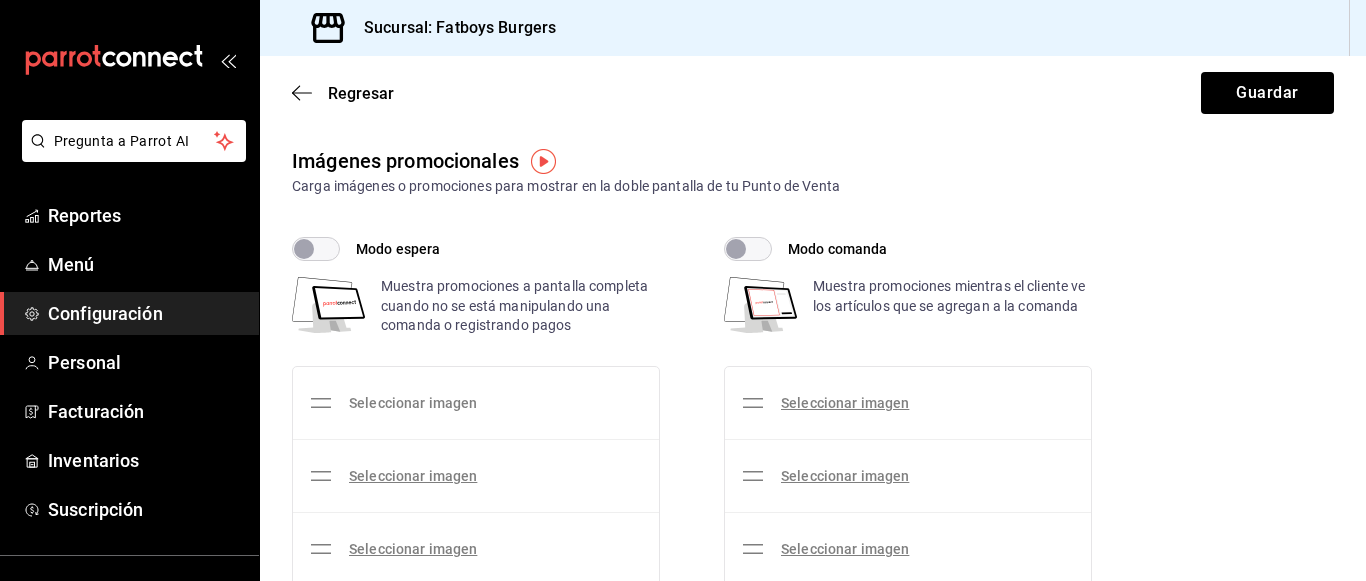click on "Seleccionar imagen" at bounding box center (413, 403) 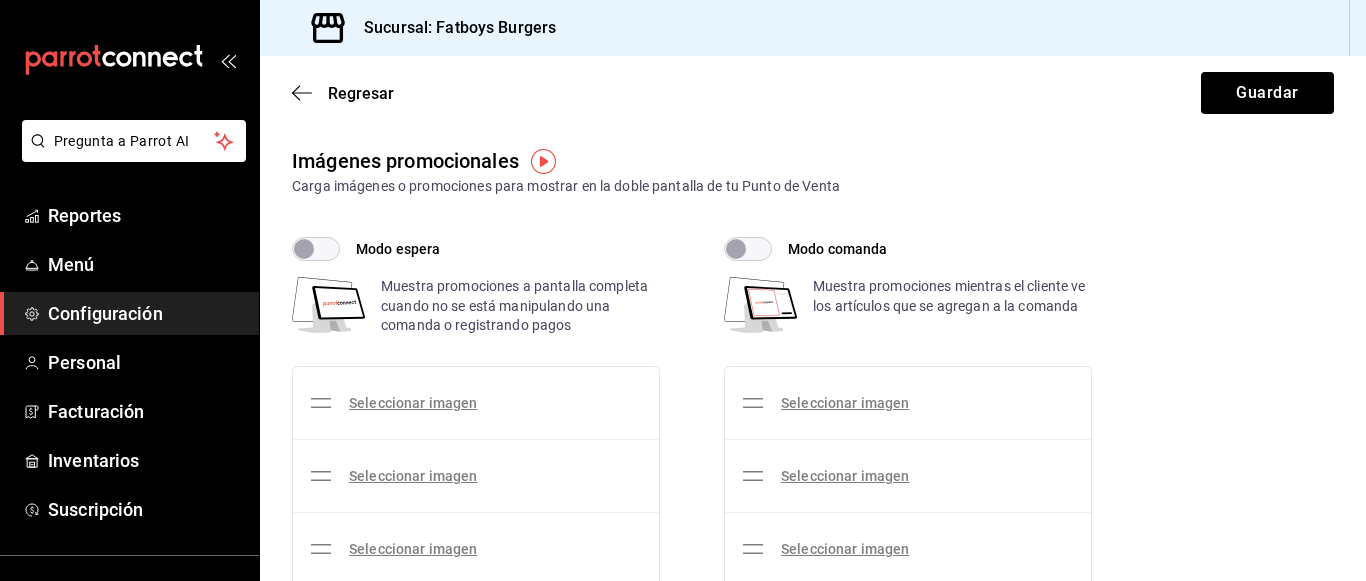 click 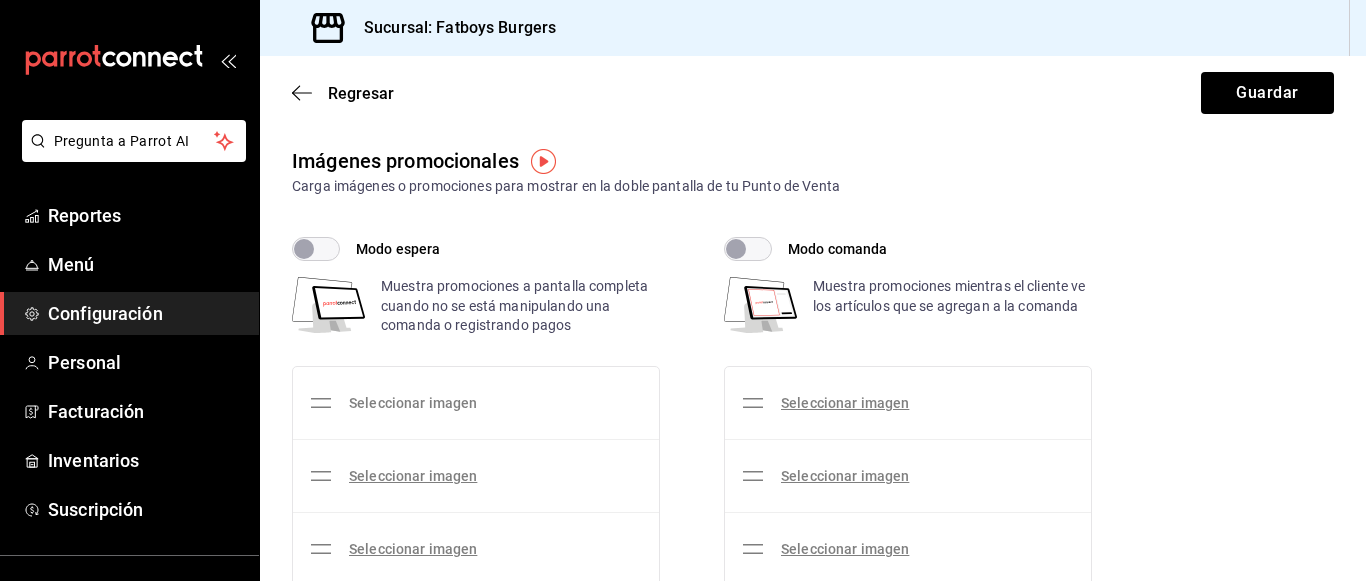click on "Seleccionar imagen" at bounding box center (413, 403) 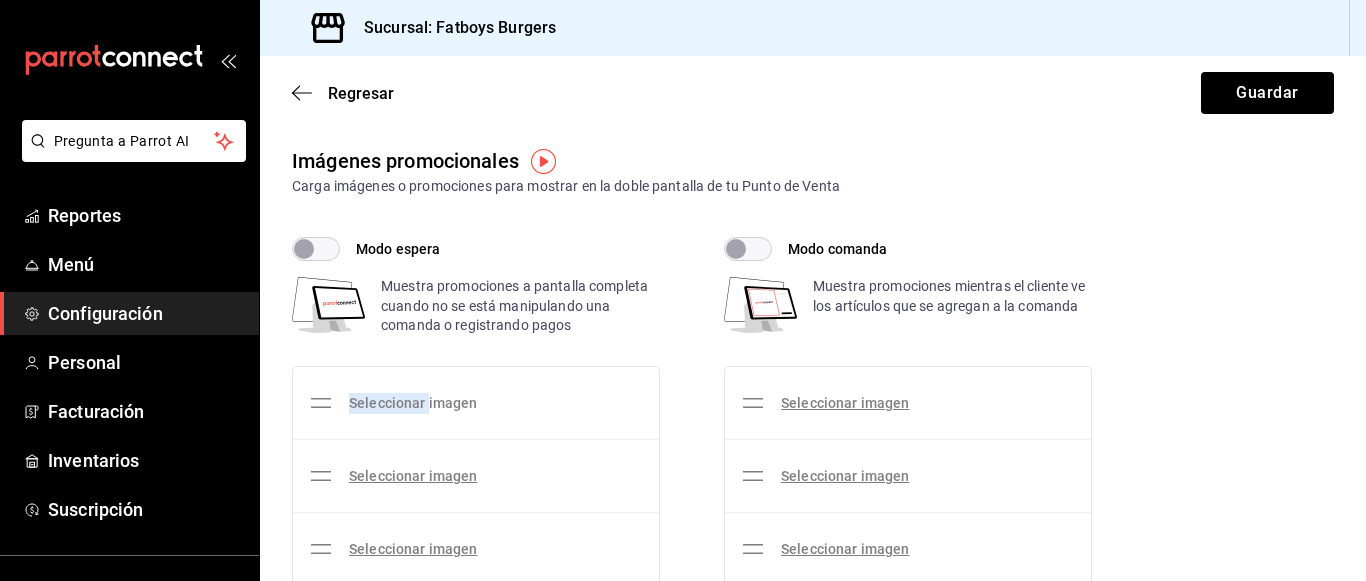 click on "Seleccionar imagen" at bounding box center (413, 403) 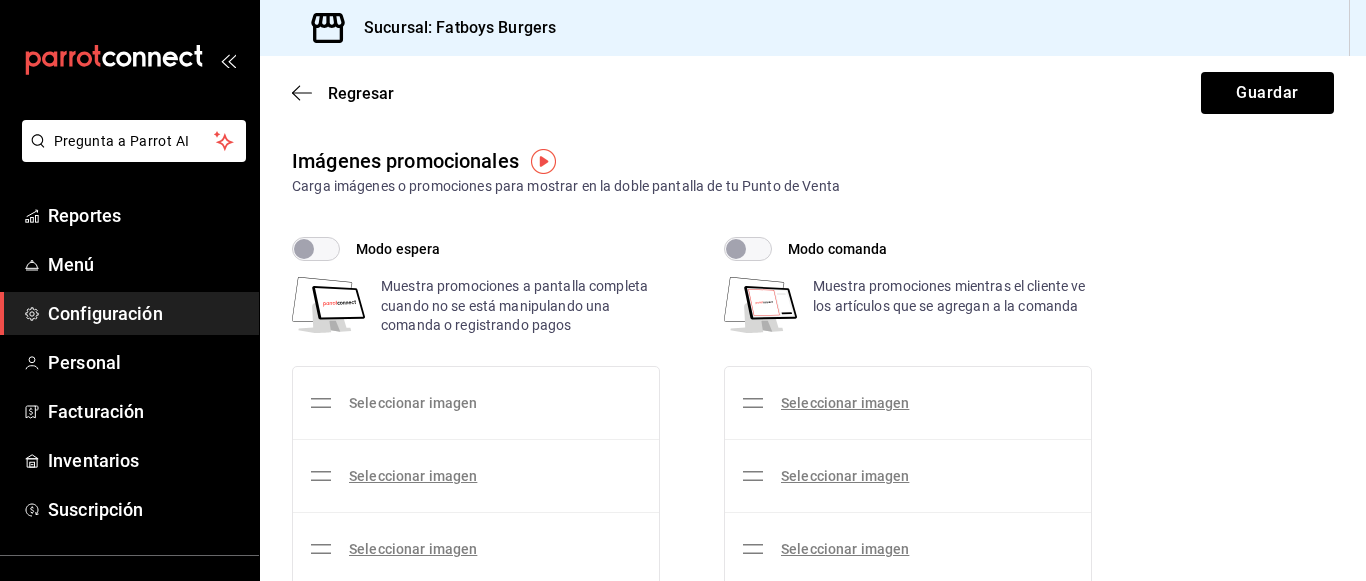 click on "Seleccionar imagen" at bounding box center (413, 403) 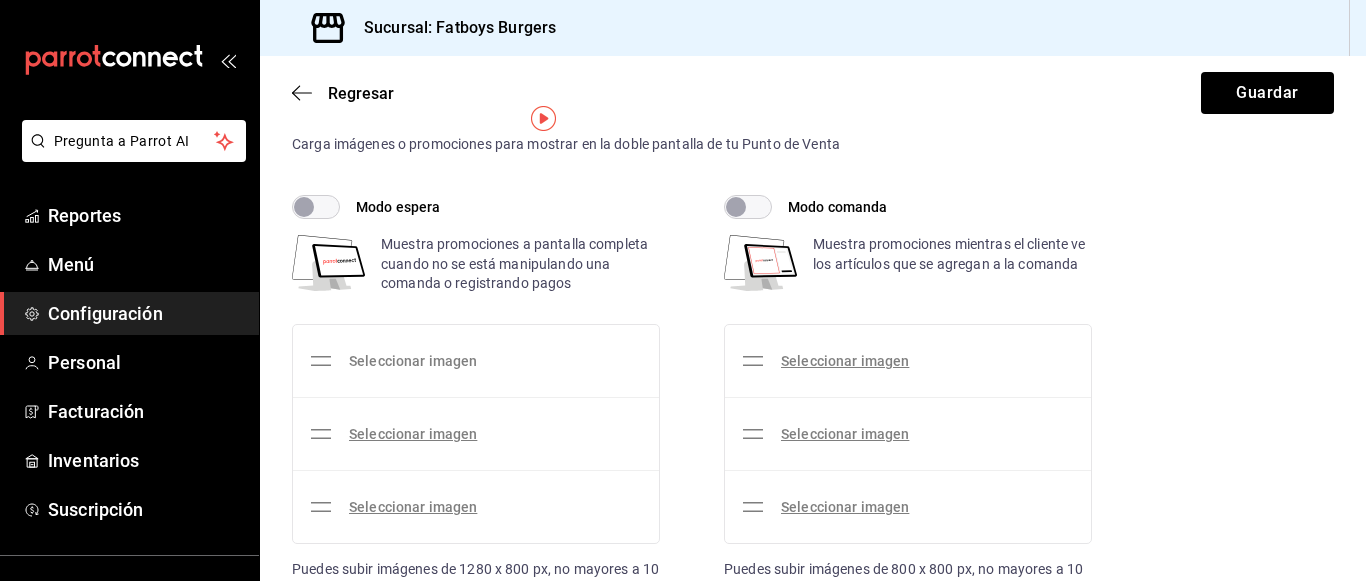 scroll, scrollTop: 43, scrollLeft: 0, axis: vertical 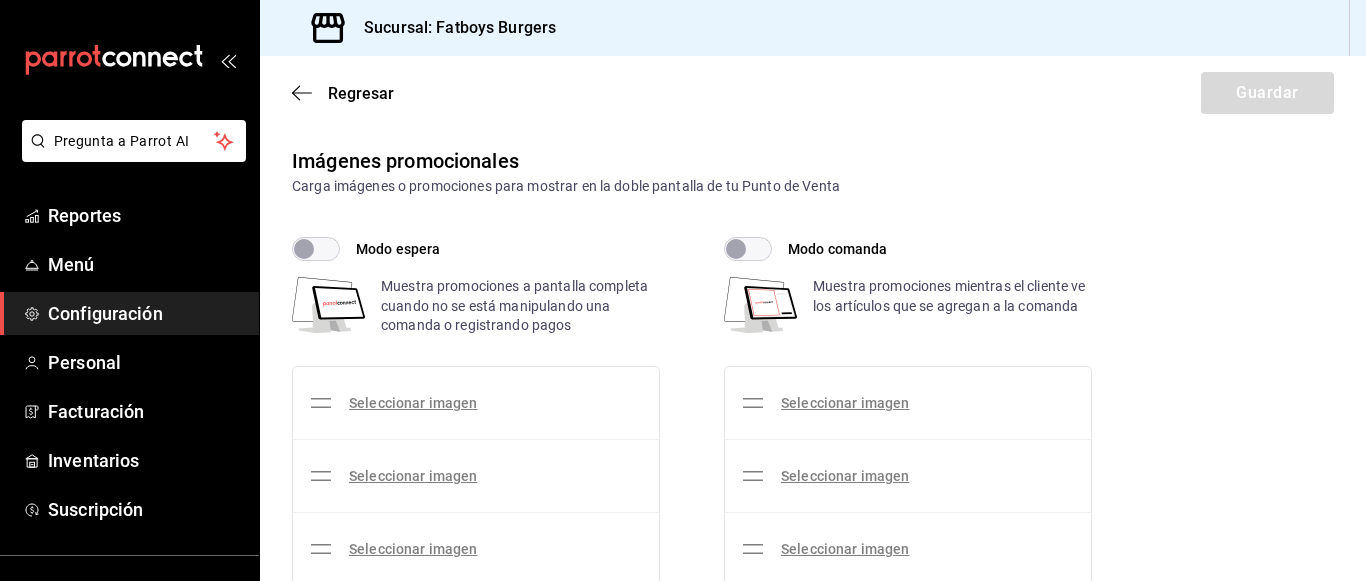 checkbox on "true" 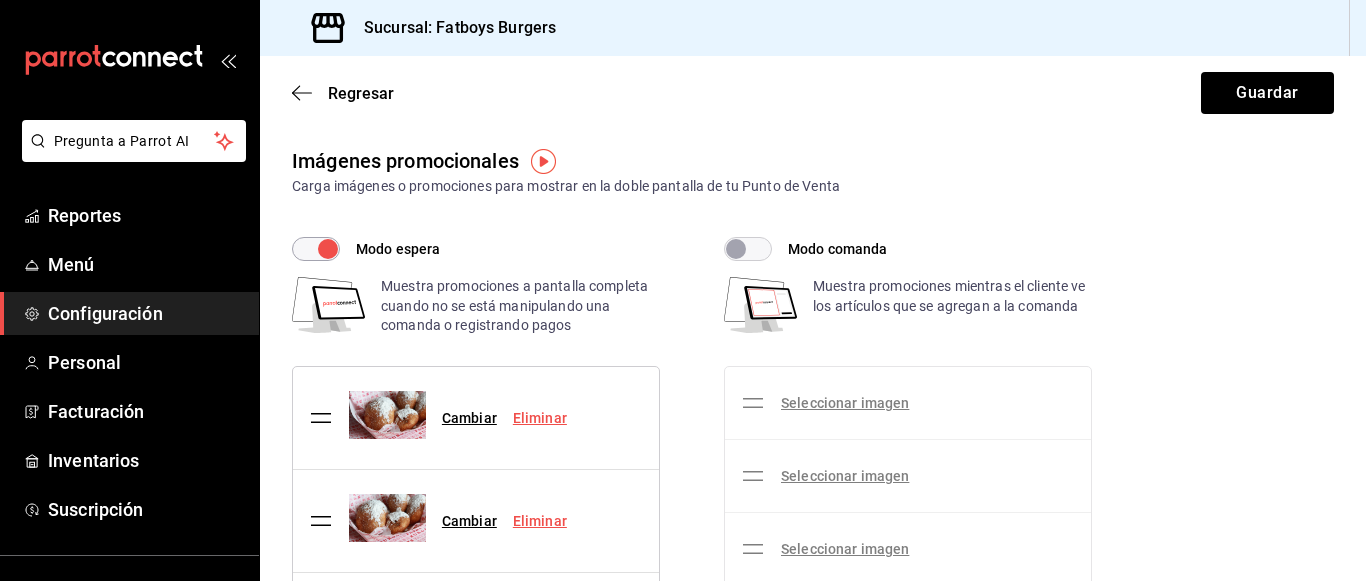 scroll, scrollTop: 0, scrollLeft: 0, axis: both 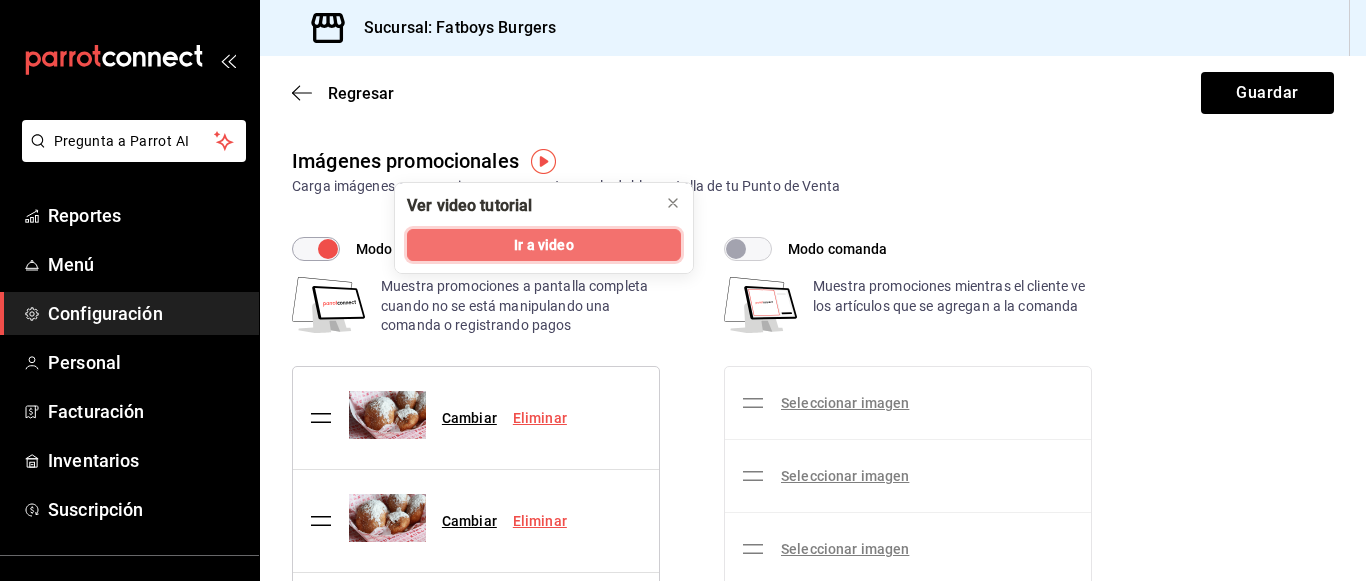 click on "Ir a video" at bounding box center [543, 245] 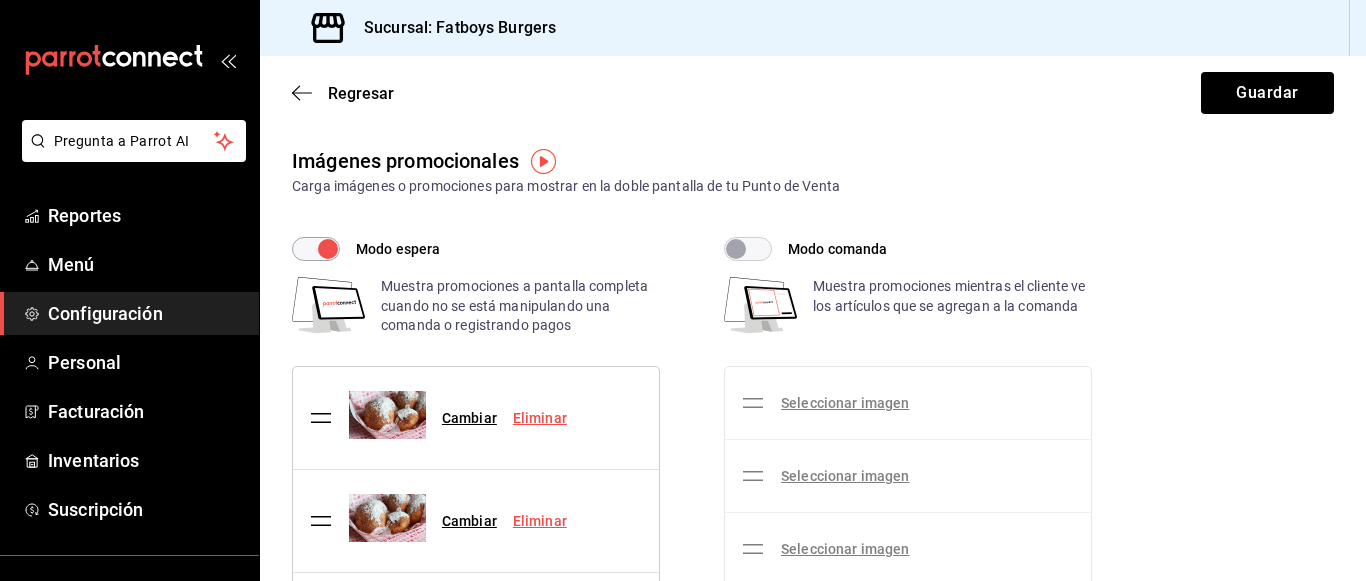 scroll, scrollTop: 435, scrollLeft: 0, axis: vertical 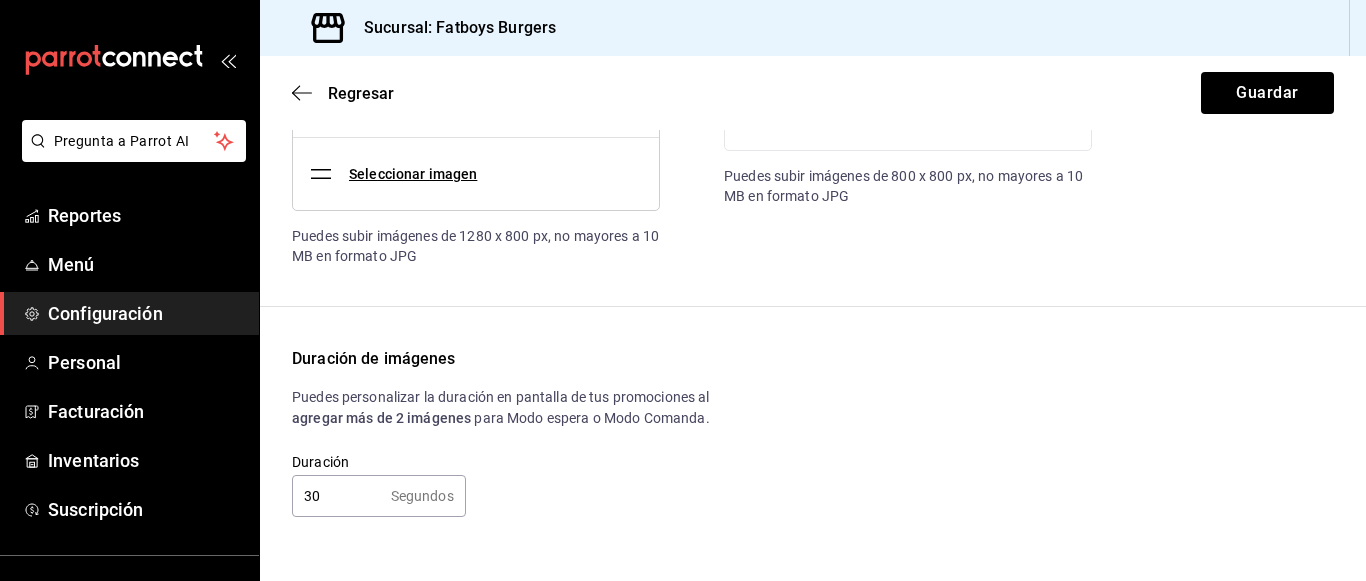 click on "Pregunta a Parrot AI Reportes   Menú   Configuración   Personal   Facturación   Inventarios   Suscripción   Ayuda Recomienda Parrot   Gustavo Barrera   Sugerir nueva función   Sucursal: Fatboys Burgers Regresar Guardar Imágenes promocionales Carga imágenes o promociones para mostrar en la doble pantalla de tu Punto de Venta Modo espera Muestra promociones a pantalla completa cuando no se está manipulando una comanda o registrando pagos Cambiar Eliminar Cambiar Eliminar Seleccionar imagen Puedes subir imágenes de 1280 x 800 px, no mayores a 10 MB en formato JPG Modo comanda Muestra promociones mientras el cliente ve los artículos que se agregan a la comanda Seleccionar imagen Seleccionar imagen Seleccionar imagen Puedes subir imágenes de 800 x 800 px, no mayores a 10 MB en formato JPG Duración de imágenes Puedes personalizar la duración en pantalla de tus promociones al   agregar más de 2 imágenes   para Modo espera o Modo Comanda. Duración 30 Segundos Duración" at bounding box center (683, 290) 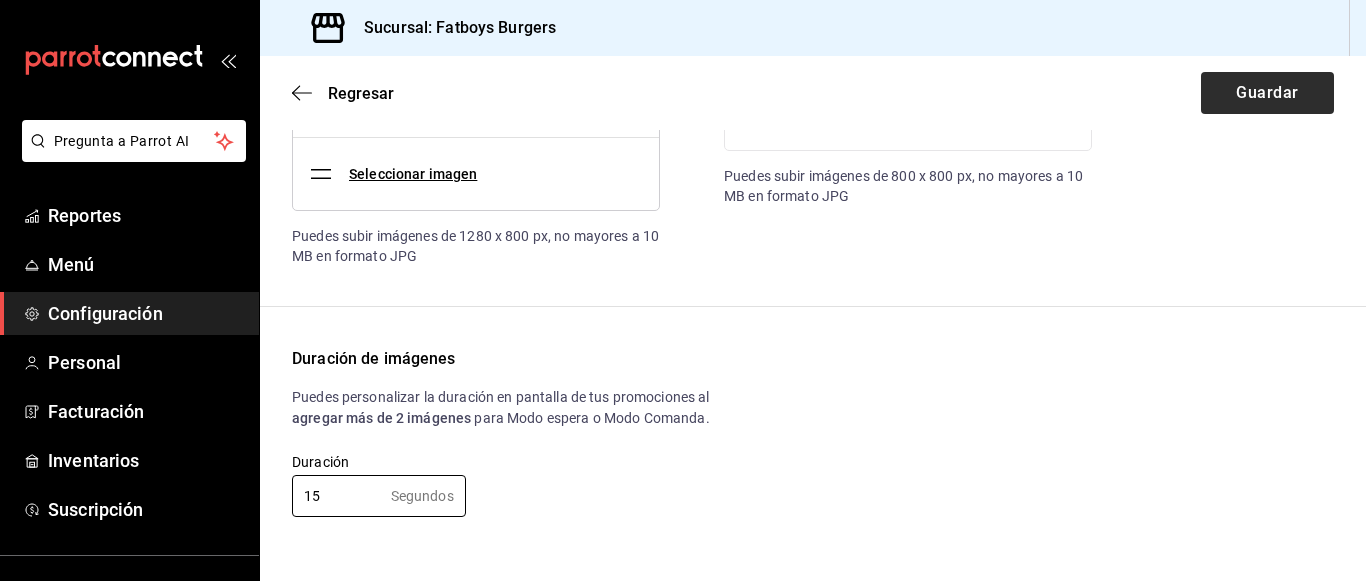 type on "15" 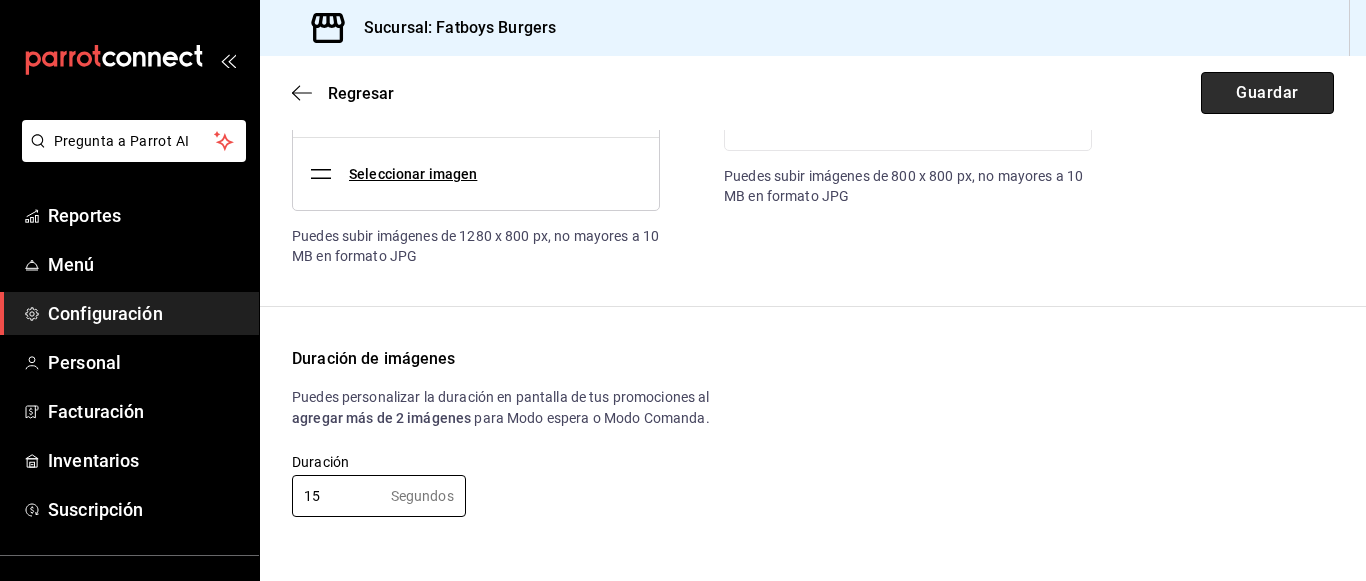 click on "Guardar" at bounding box center (1267, 93) 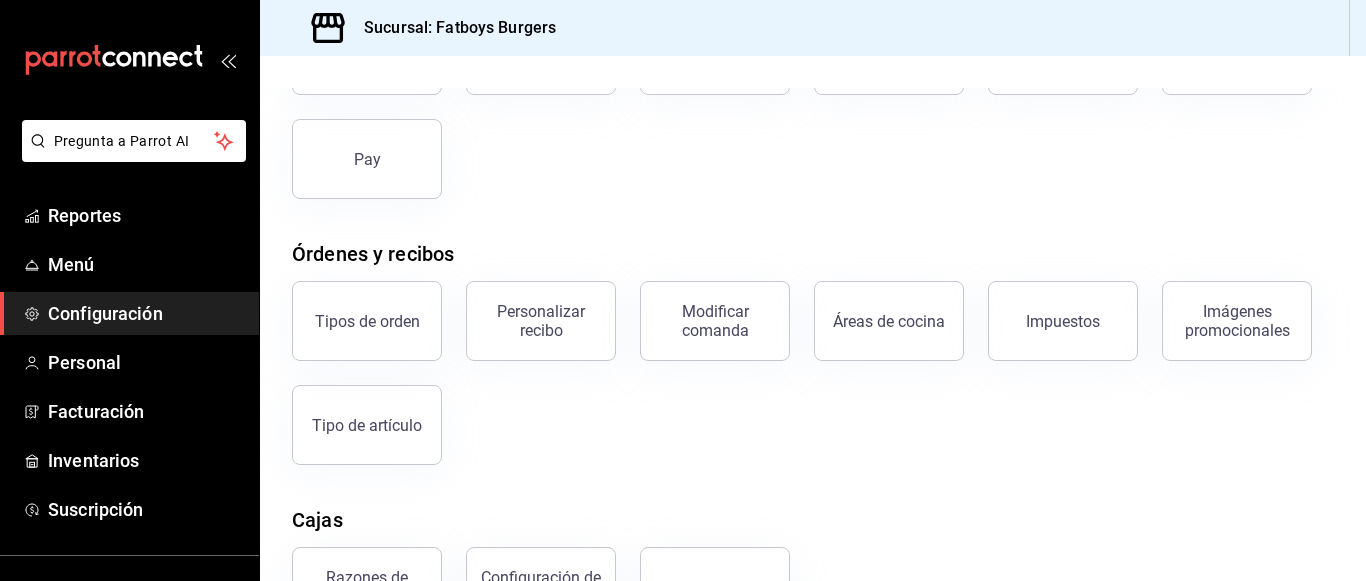 scroll, scrollTop: 191, scrollLeft: 0, axis: vertical 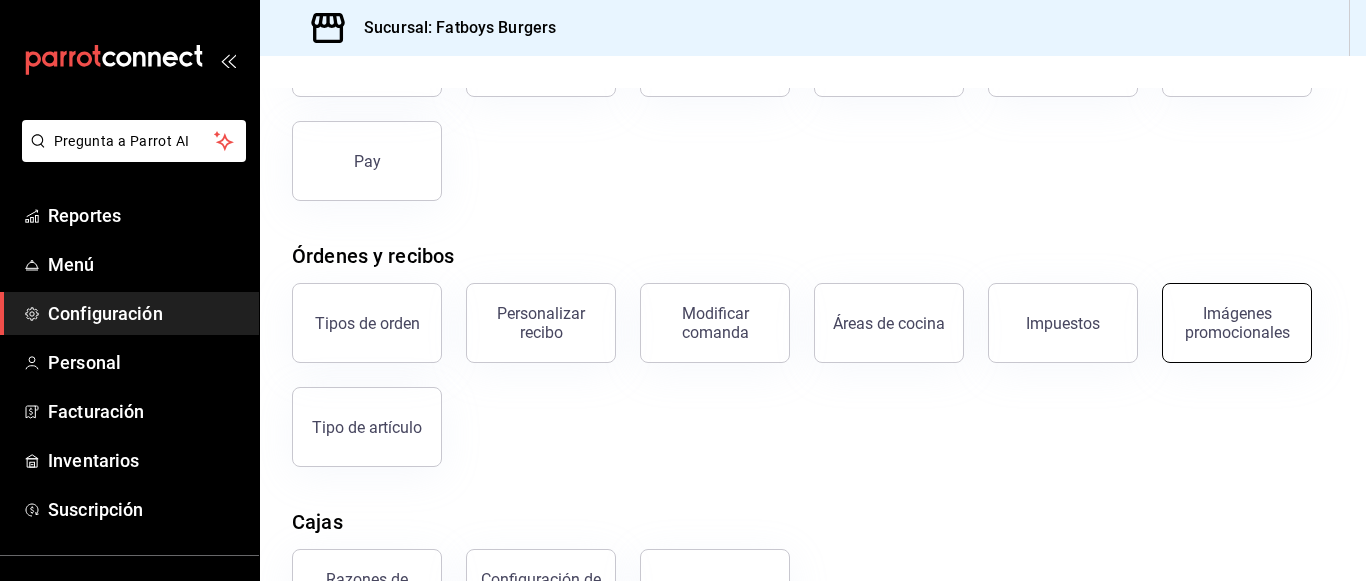 click on "Imágenes promocionales" at bounding box center [1237, 323] 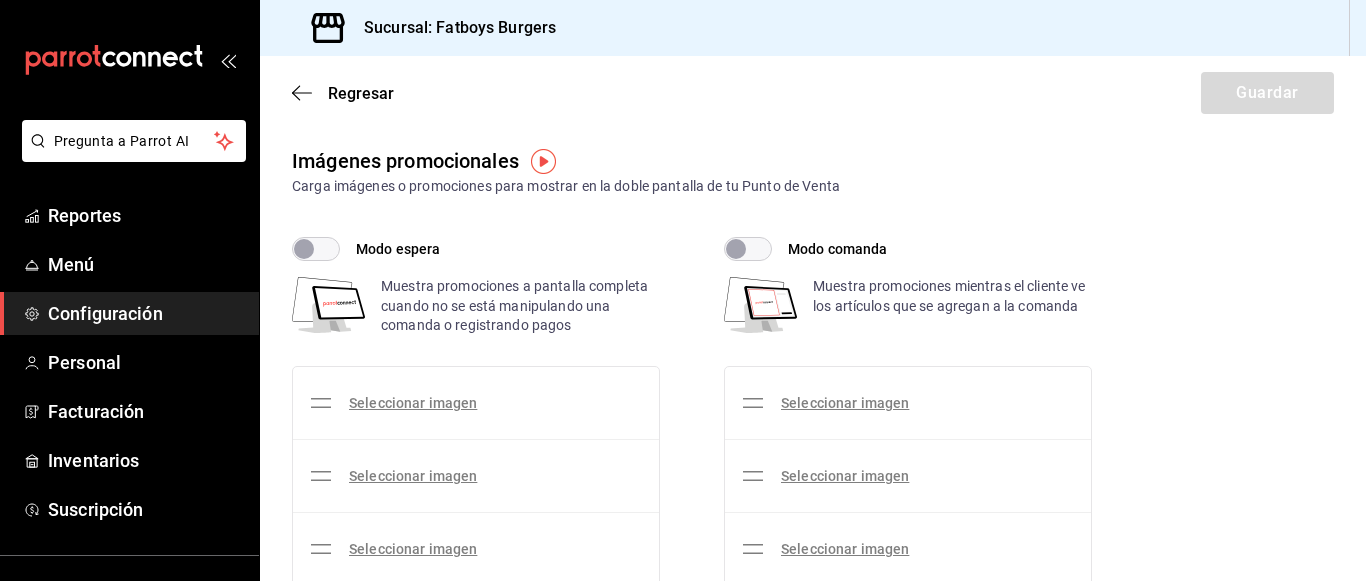 checkbox on "true" 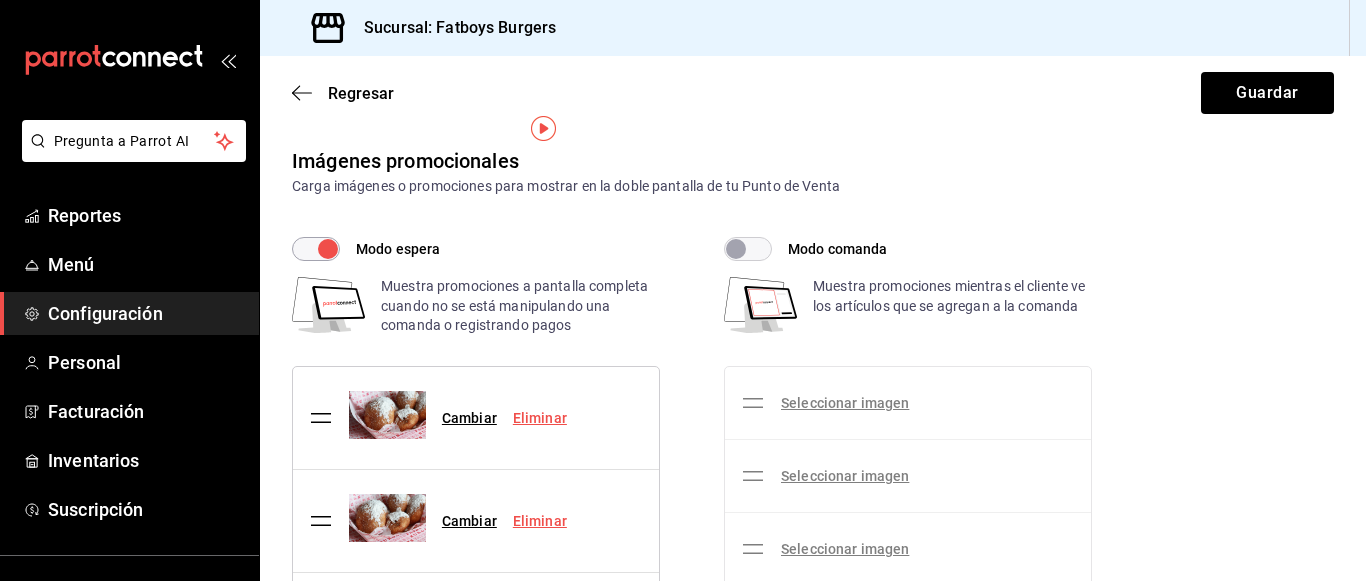 scroll, scrollTop: 57, scrollLeft: 0, axis: vertical 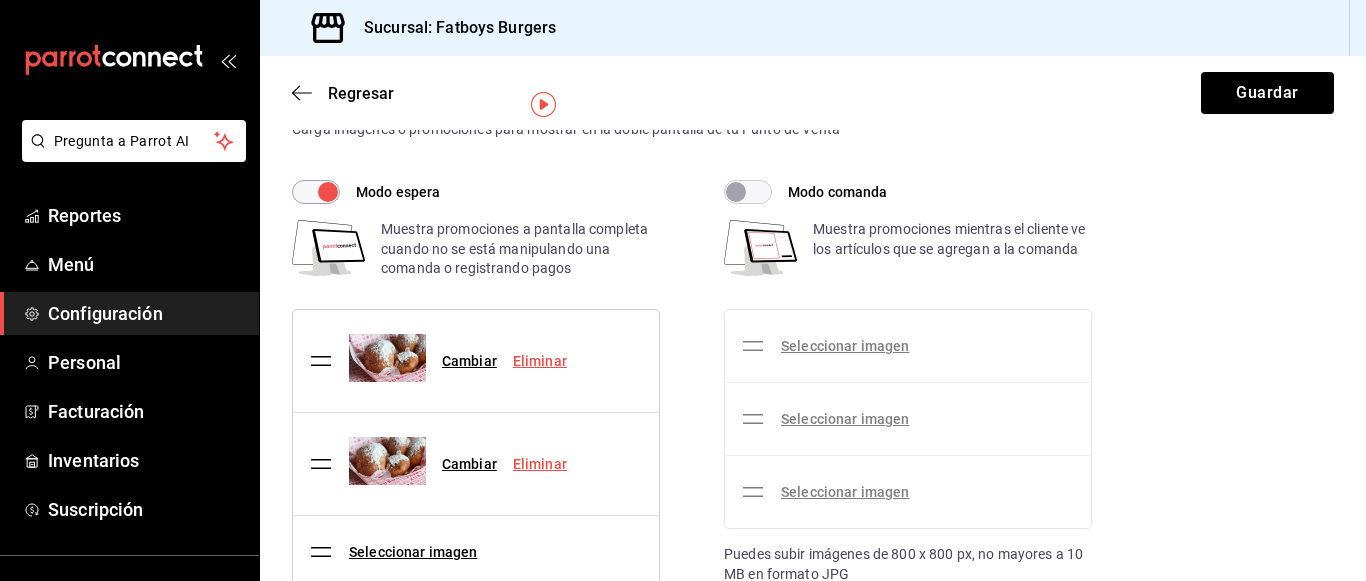 click on "Eliminar" at bounding box center [540, 361] 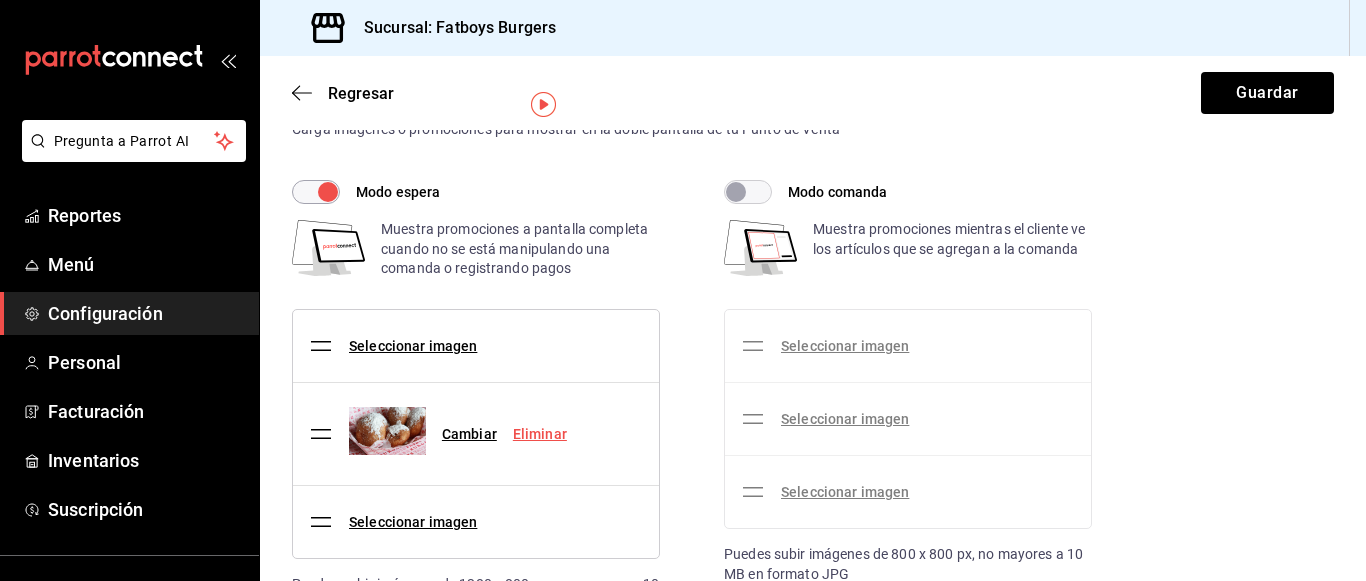 click on "Eliminar" at bounding box center [540, 434] 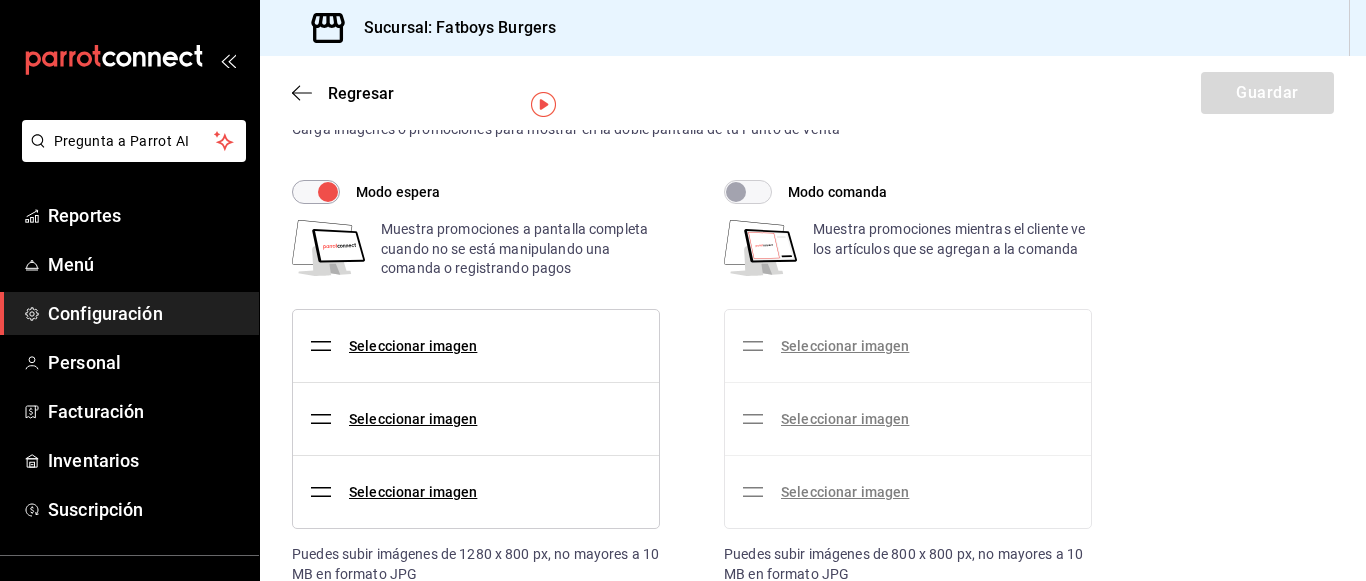click on "Modo espera" at bounding box center [328, 192] 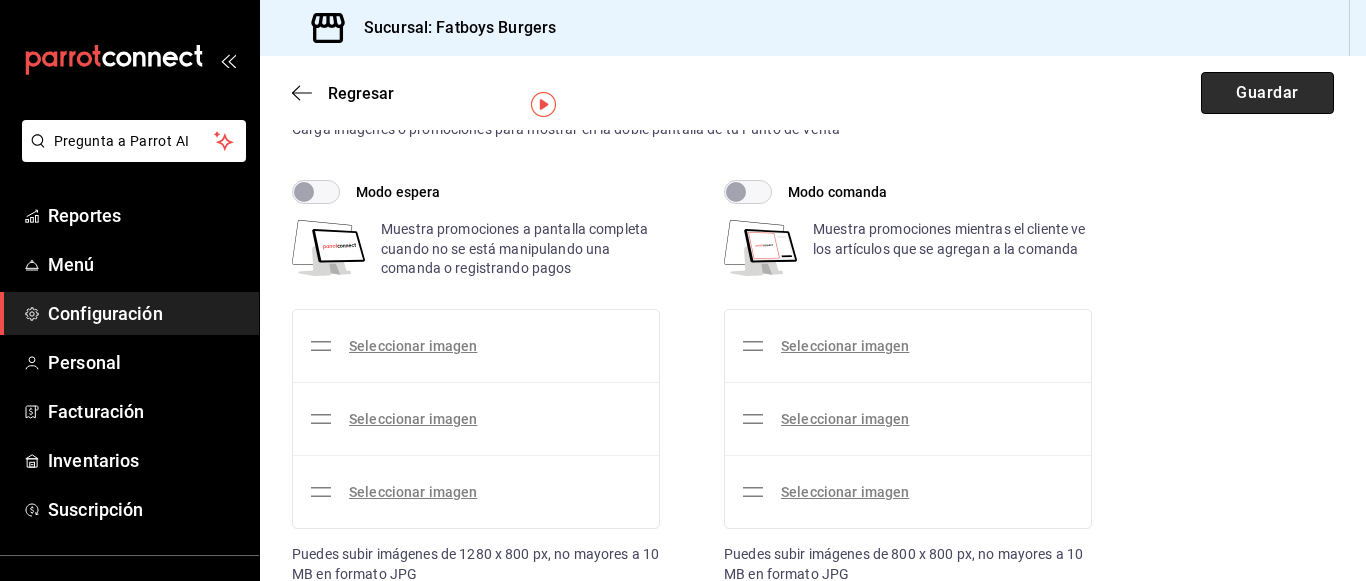 click on "Guardar" at bounding box center [1267, 93] 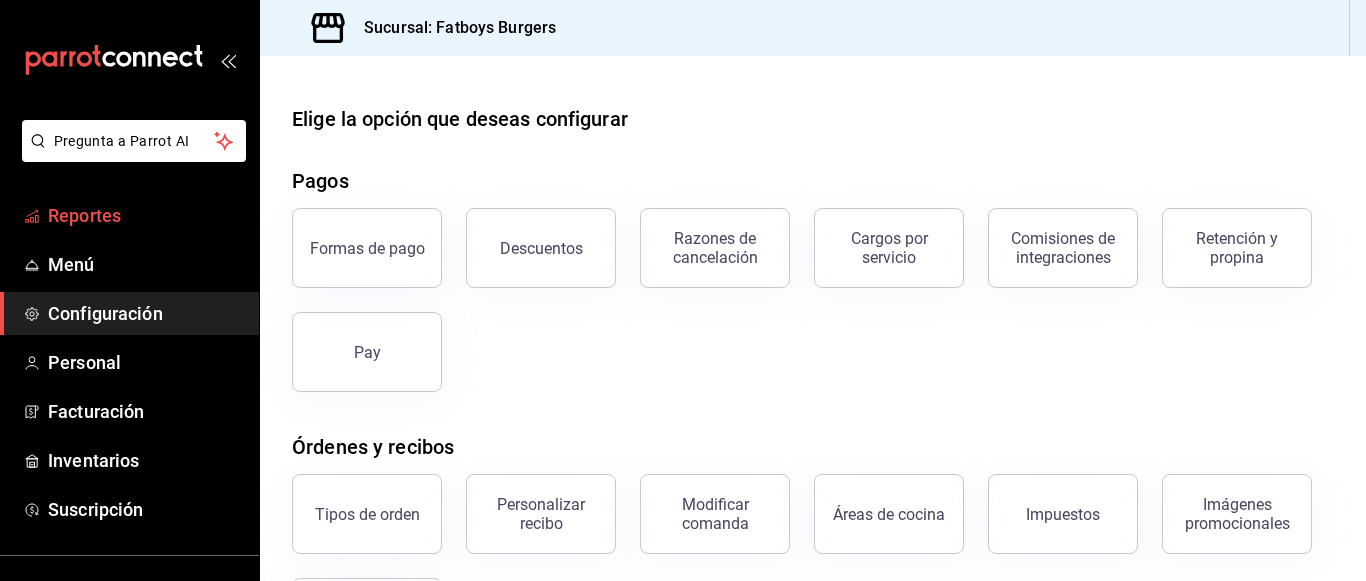 click on "Reportes" at bounding box center (145, 215) 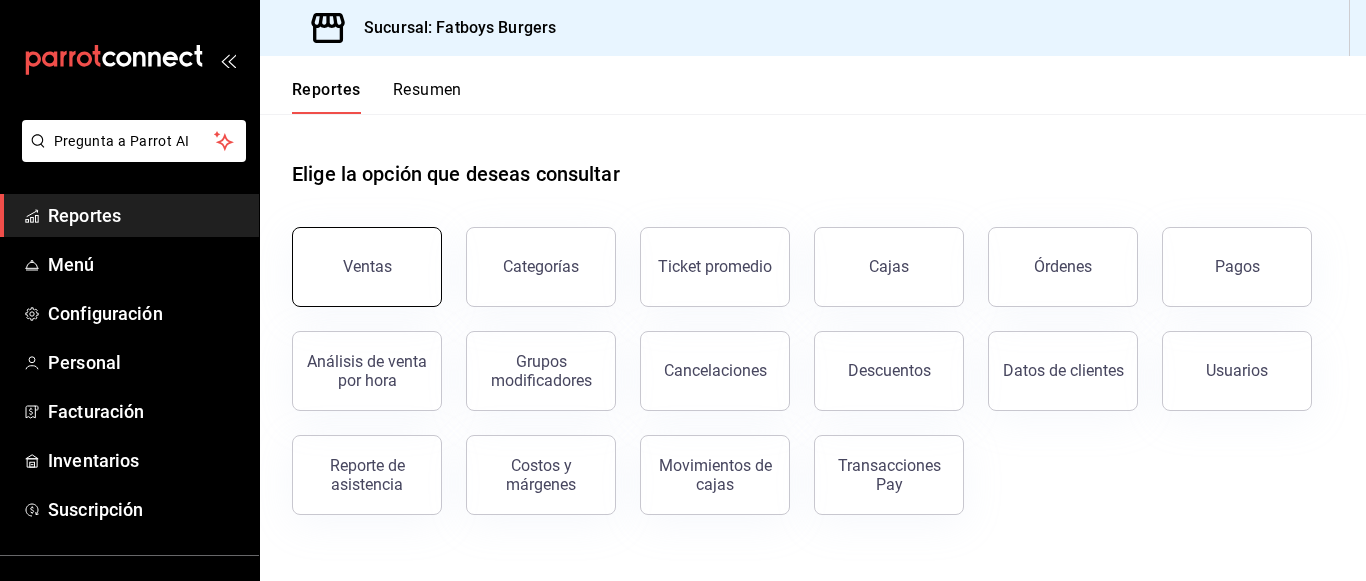 click on "Ventas" at bounding box center (367, 267) 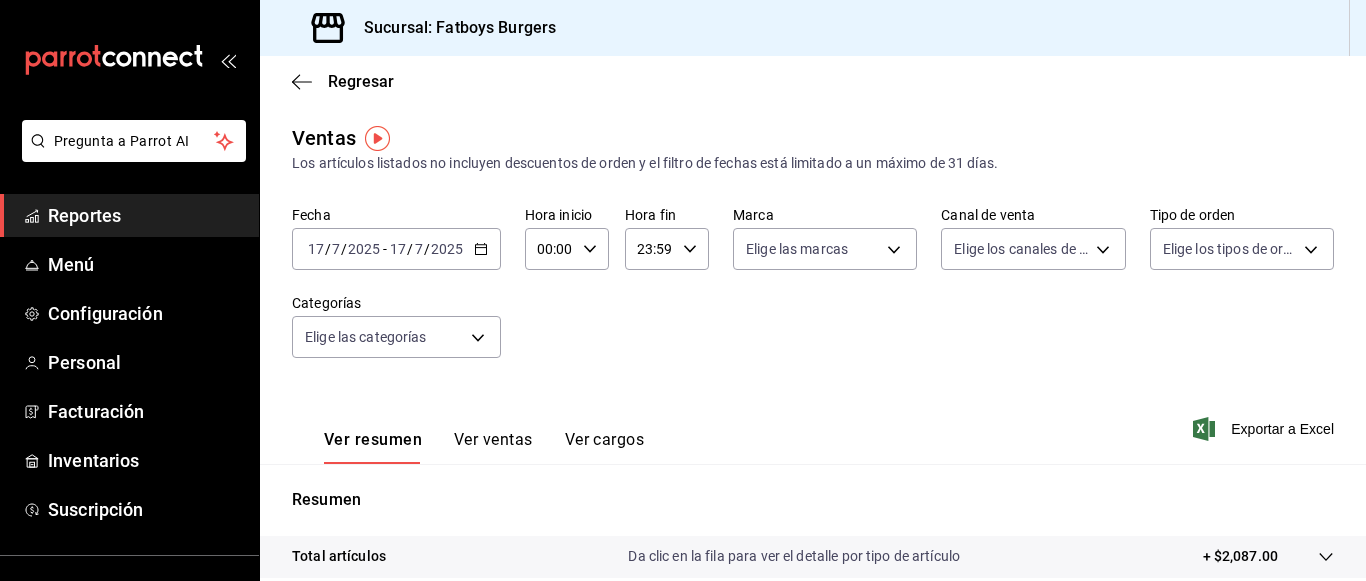 click on "2025-07-17 17 / 7 / 2025 - 2025-07-17 17 / 7 / 2025" at bounding box center (396, 249) 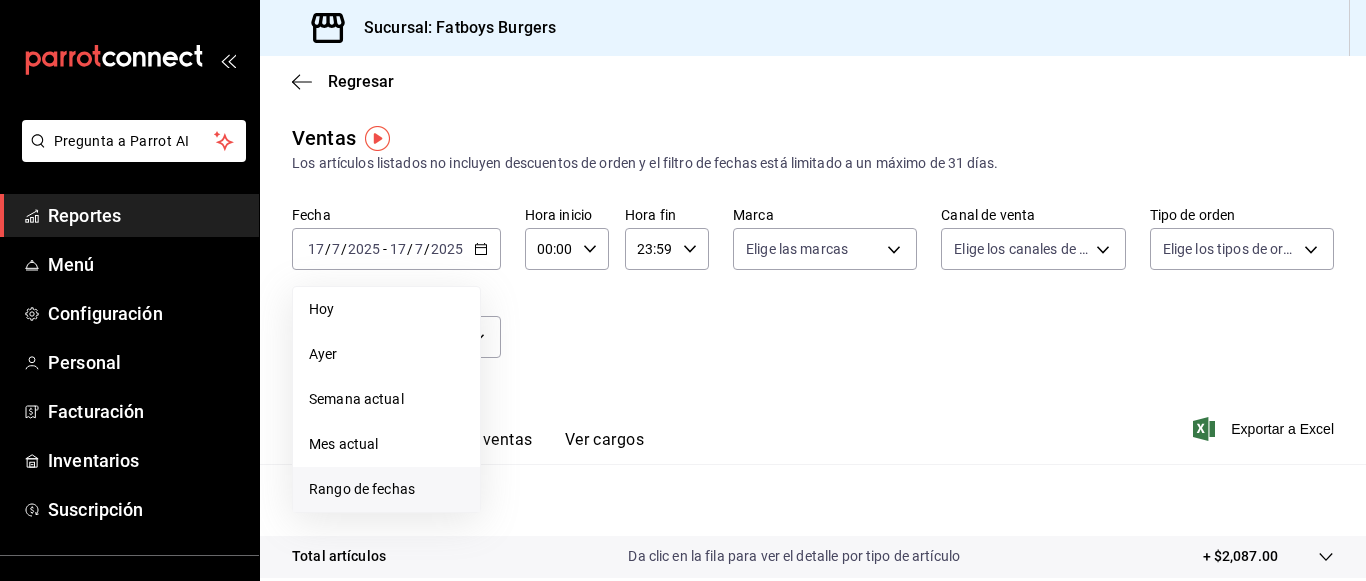click on "Rango de fechas" at bounding box center [386, 489] 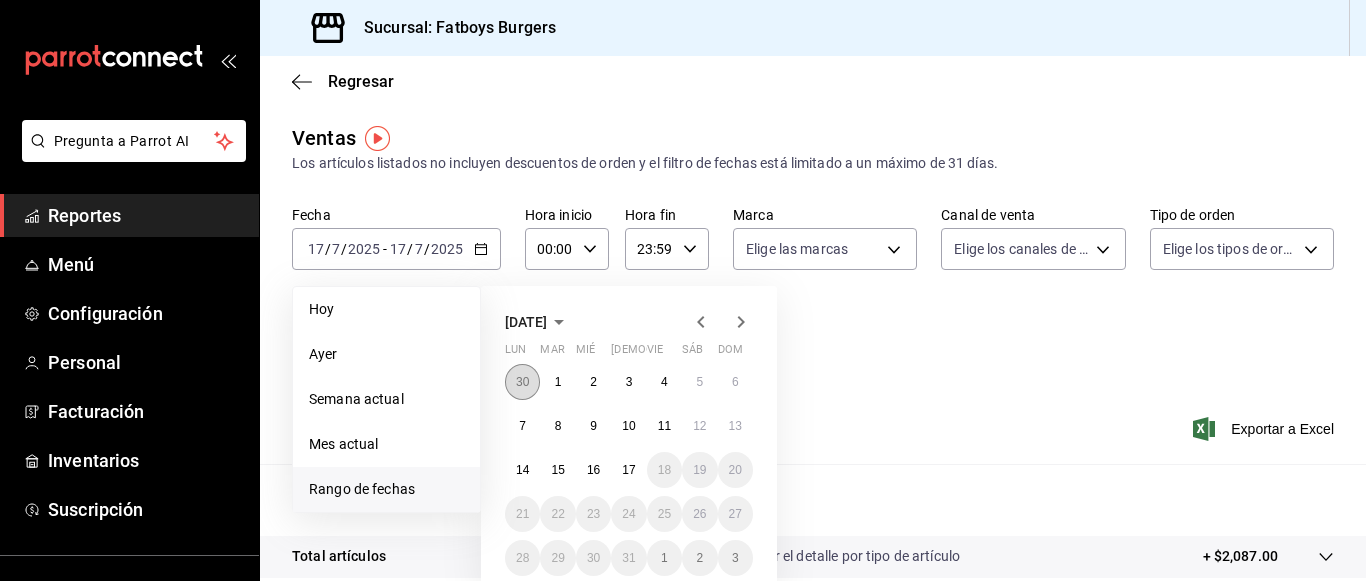 click on "30" at bounding box center [522, 382] 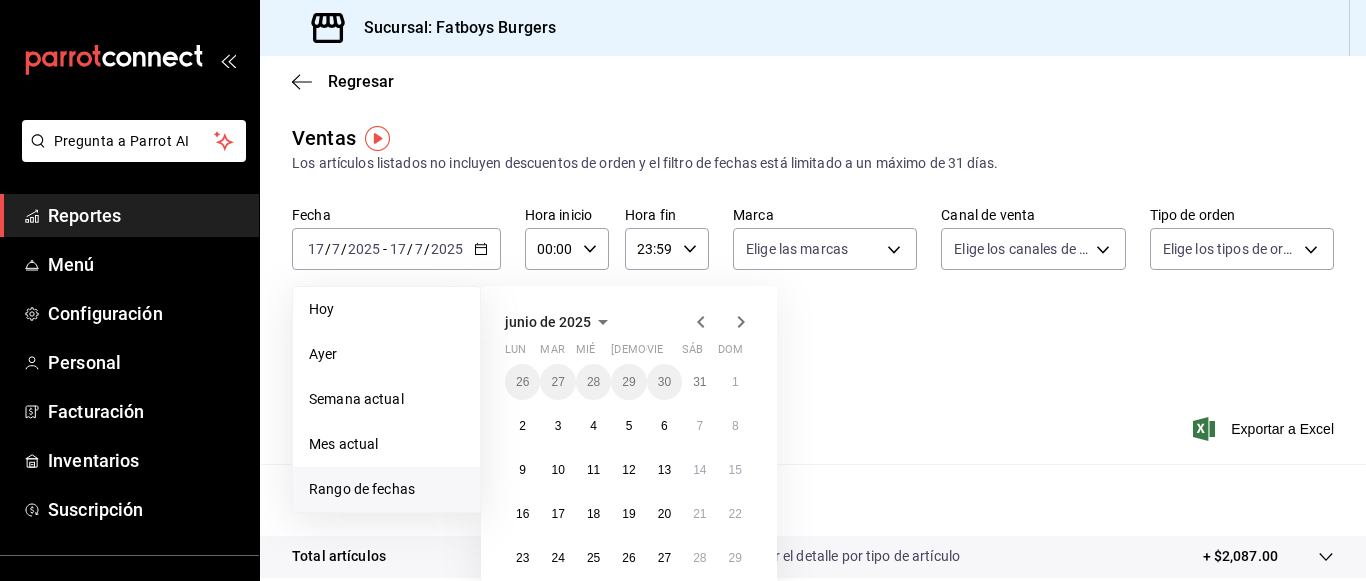 click 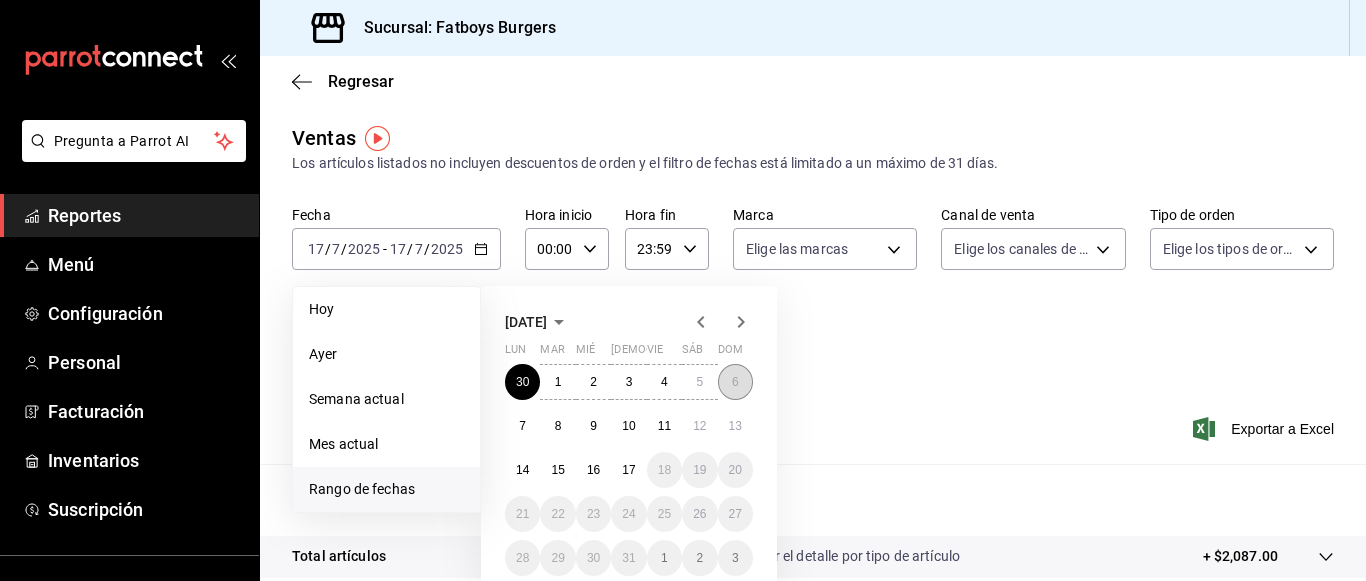 click on "6" at bounding box center (735, 382) 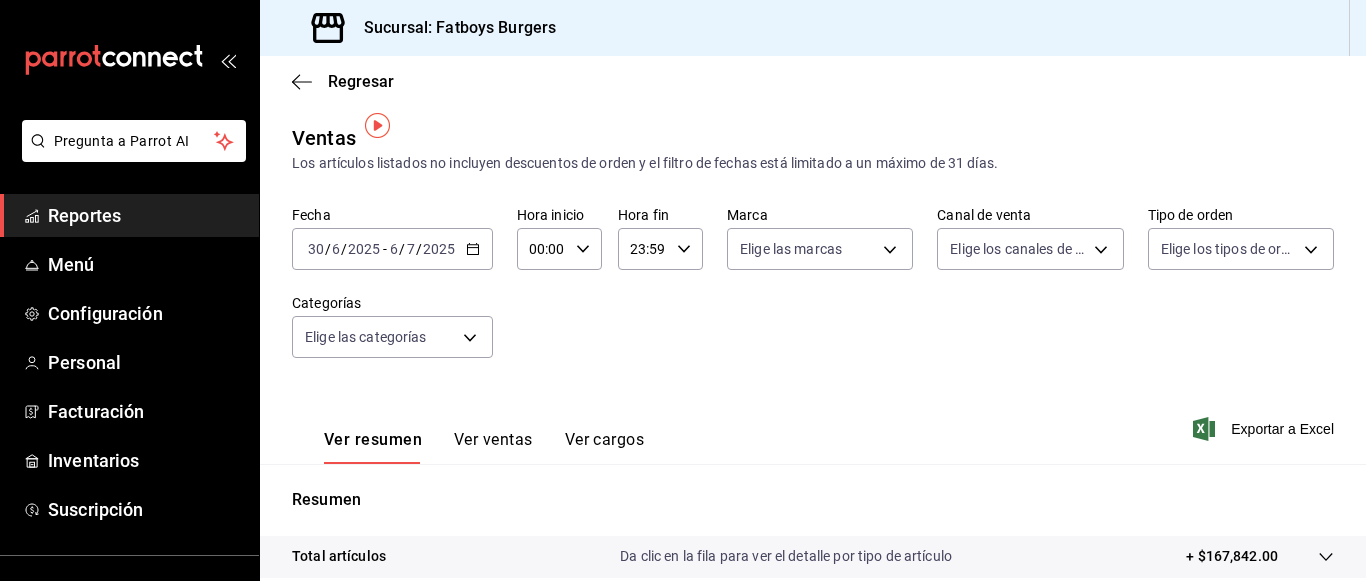 scroll, scrollTop: 43, scrollLeft: 0, axis: vertical 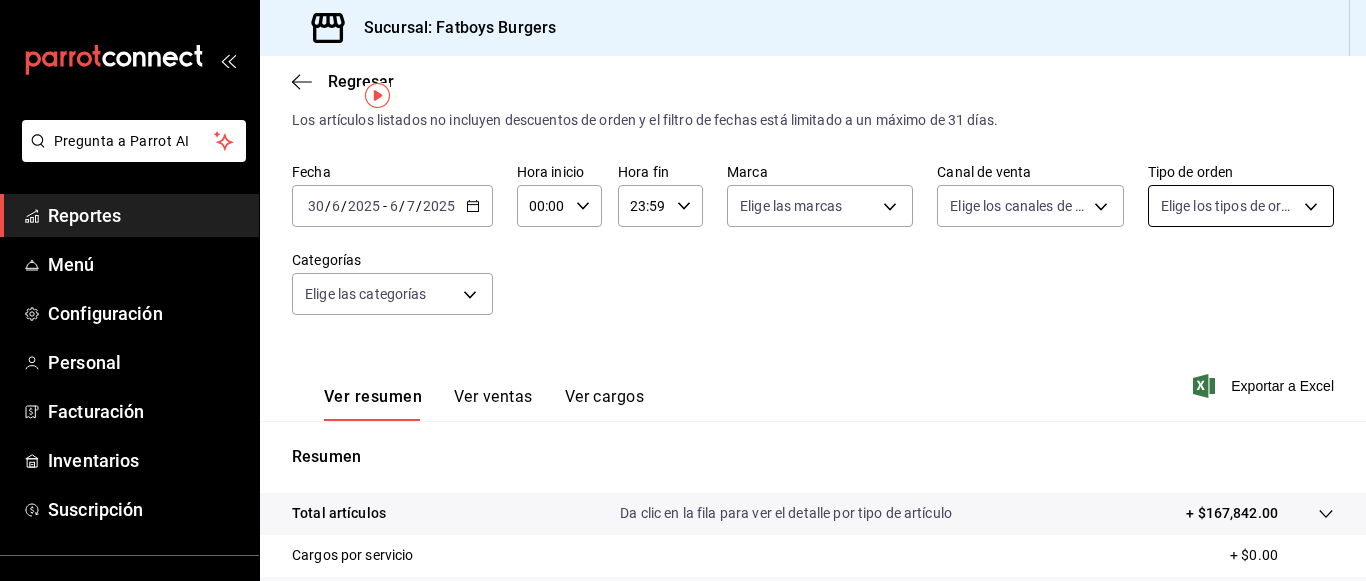click on "Pregunta a Parrot AI Reportes   Menú   Configuración   Personal   Facturación   Inventarios   Suscripción   Ayuda Recomienda Parrot   Gustavo Barrera   Sugerir nueva función   Sucursal: Fatboys Burgers Regresar Ventas Los artículos listados no incluyen descuentos de orden y el filtro de fechas está limitado a un máximo de 31 días. Fecha 2025-06-30 30 / 6 / 2025 - 2025-07-06 6 / 7 / 2025 Hora inicio 00:00 Hora inicio Hora fin 23:59 Hora fin Marca Elige las marcas Canal de venta Elige los canales de venta Tipo de orden Elige los tipos de orden Categorías Elige las categorías Ver resumen Ver ventas Ver cargos Exportar a Excel Resumen Total artículos Da clic en la fila para ver el detalle por tipo de artículo + $167,842.00 Cargos por servicio + $0.00 Venta bruta = $167,842.00 Descuentos totales - $572.50 Certificados de regalo - $0.00 Venta total = $167,269.50 Impuestos - $19,211.48 Venta neta = $148,058.02 GANA 1 MES GRATIS EN TU SUSCRIPCIÓN AQUÍ Ver video tutorial Ir a video Pregunta a Parrot AI" at bounding box center (683, 290) 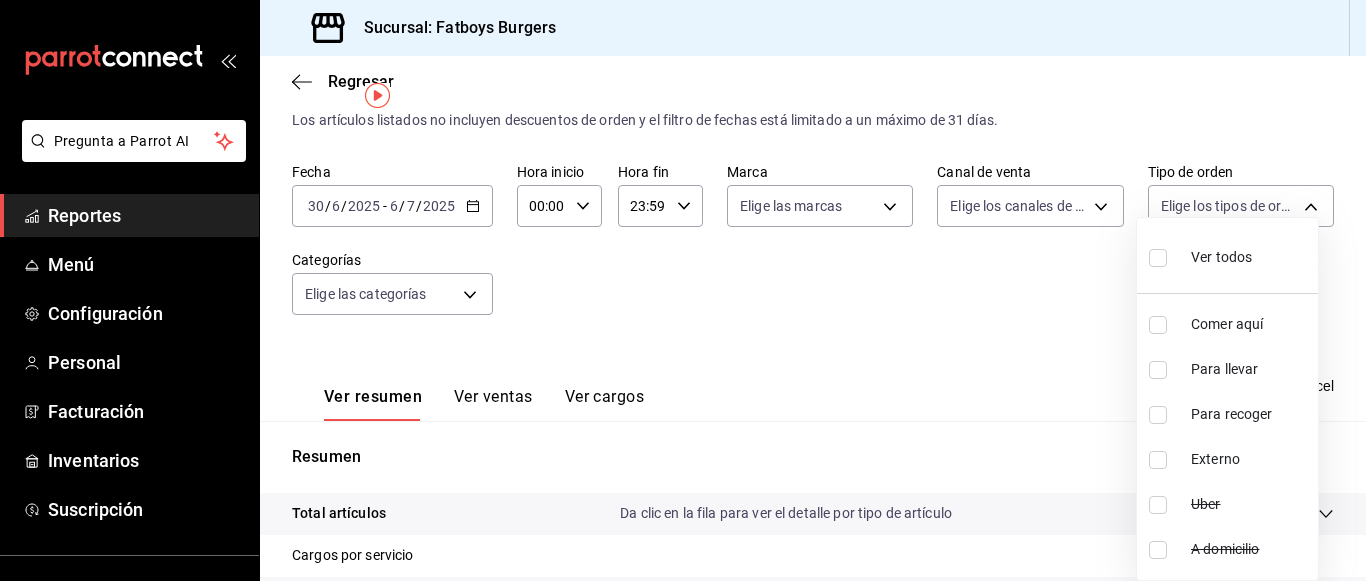 click at bounding box center [1162, 325] 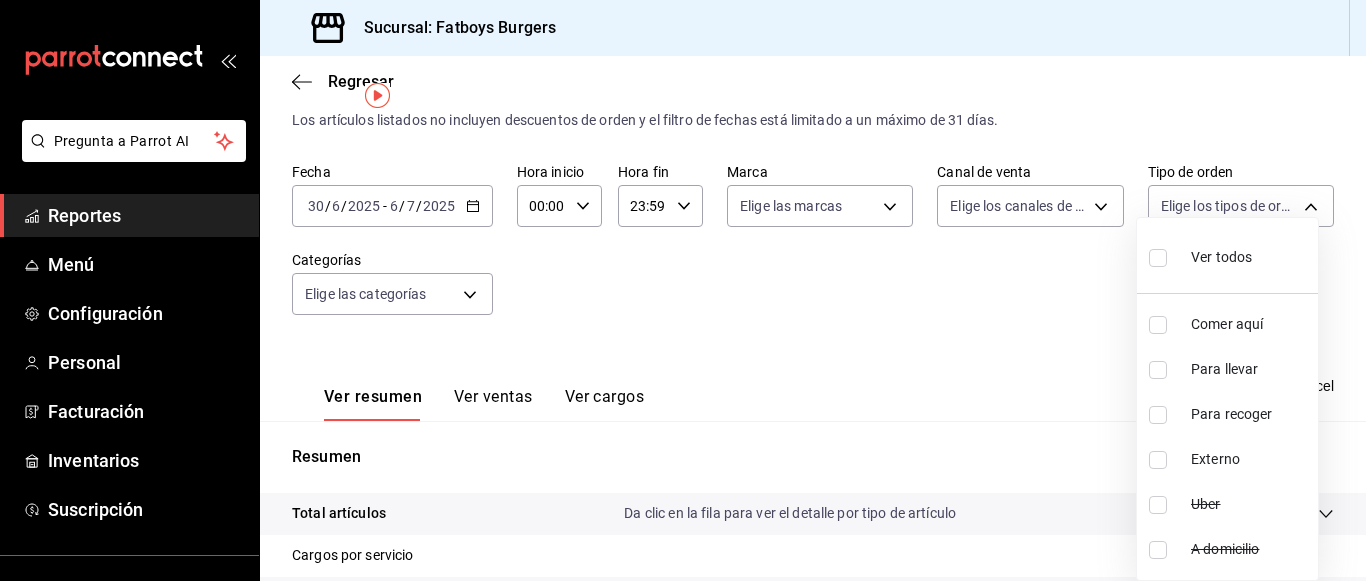 click at bounding box center (1158, 325) 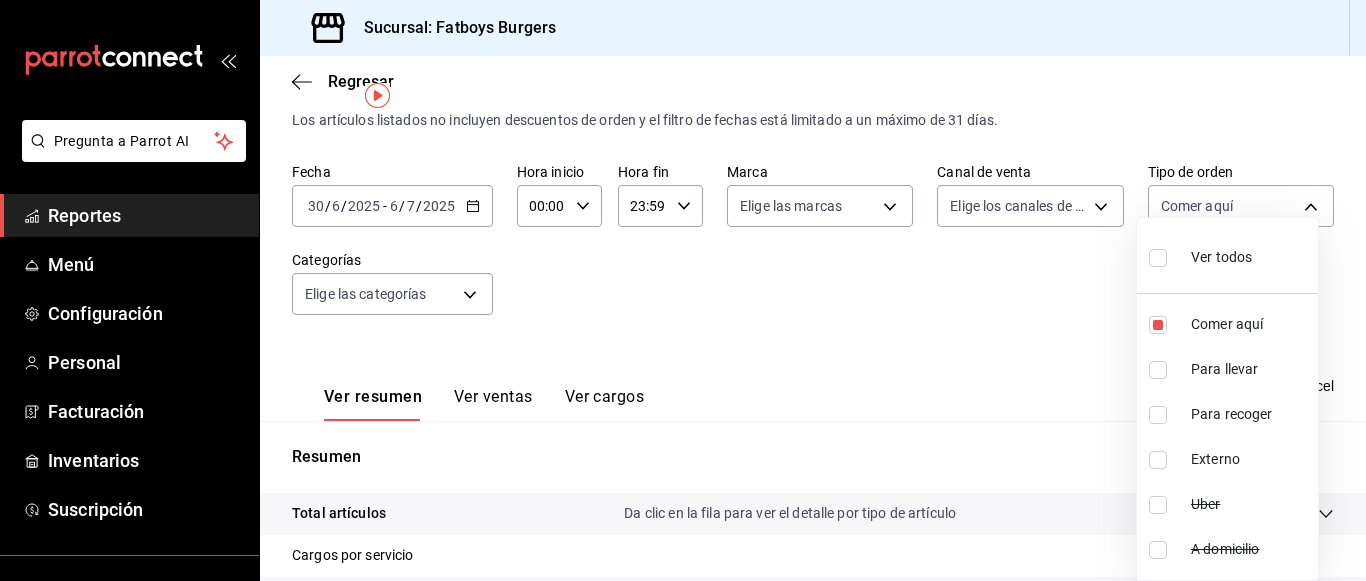 click at bounding box center [683, 290] 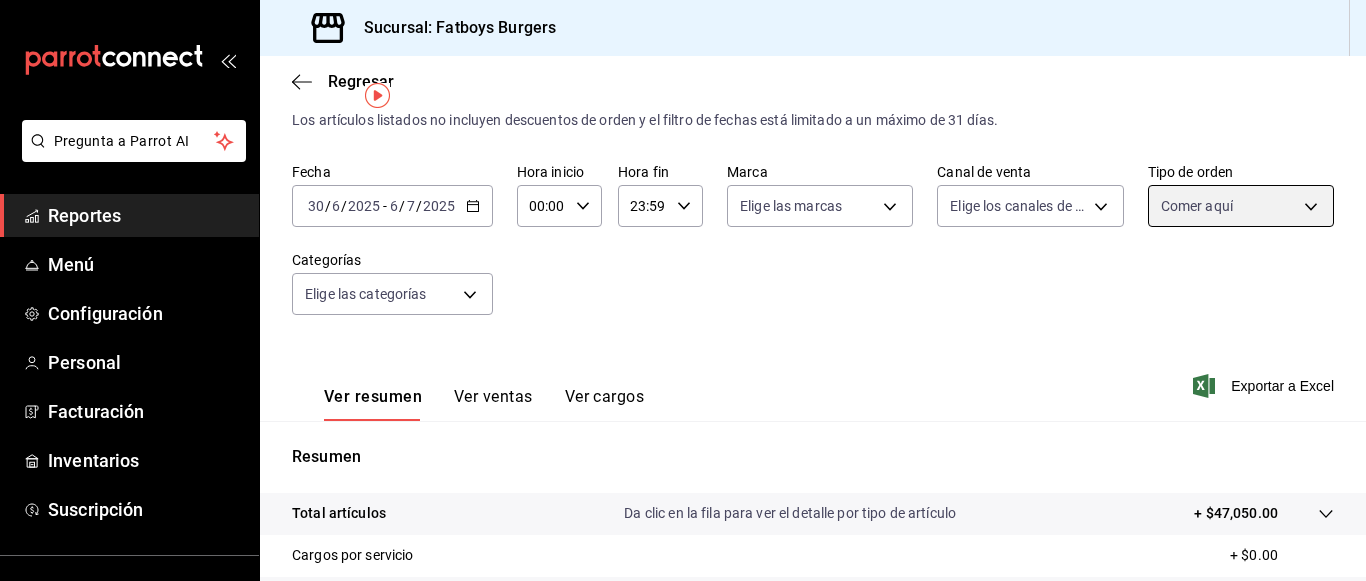 scroll, scrollTop: 377, scrollLeft: 0, axis: vertical 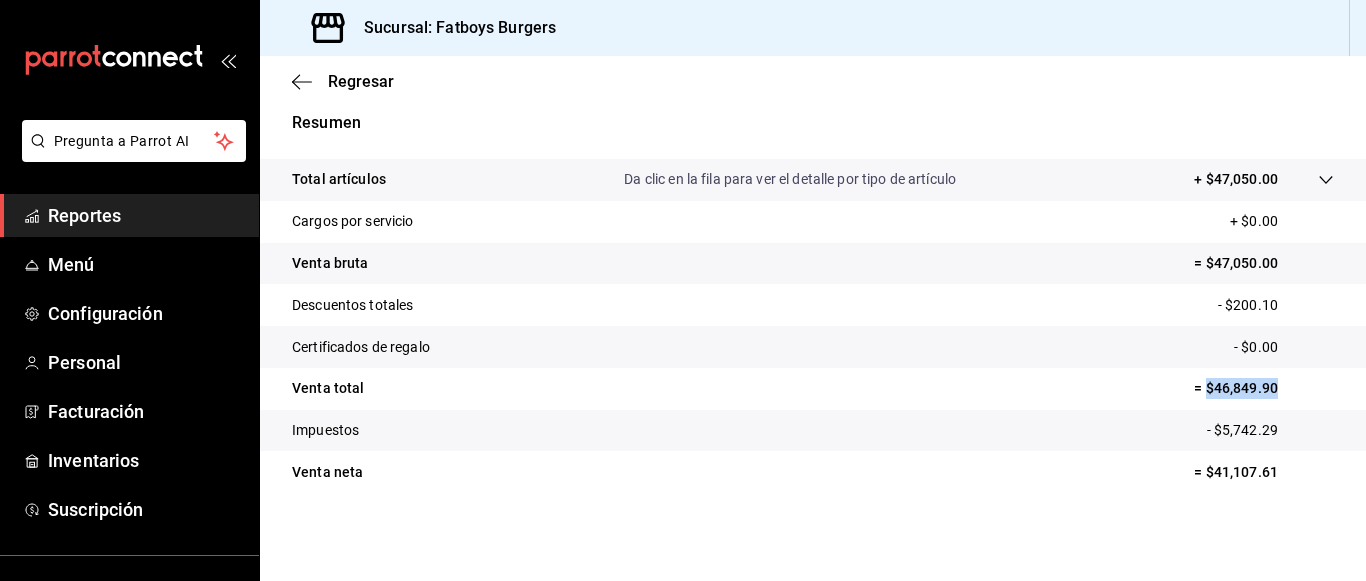 drag, startPoint x: 1190, startPoint y: 389, endPoint x: 1277, endPoint y: 389, distance: 87 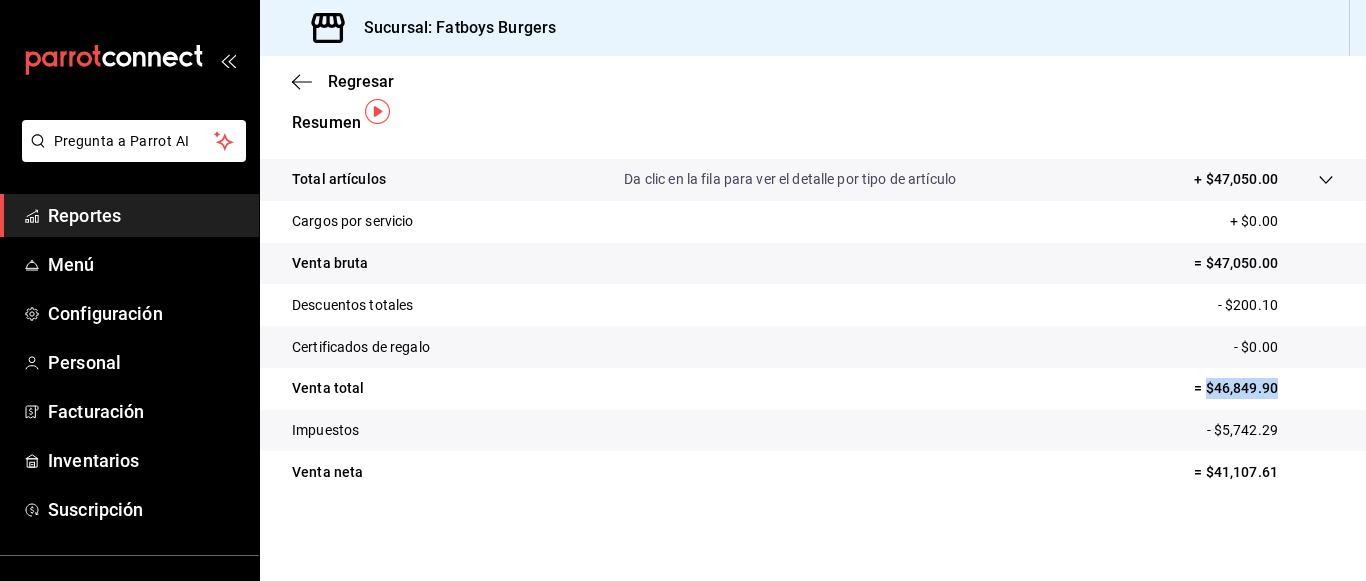 scroll, scrollTop: 0, scrollLeft: 0, axis: both 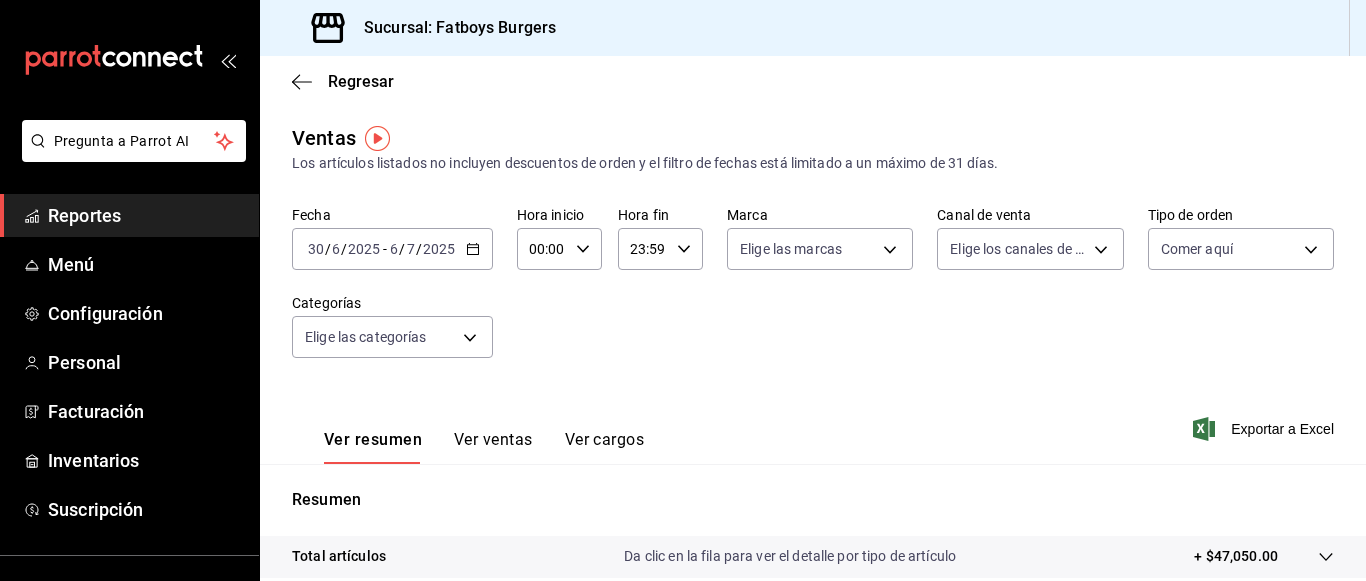 click 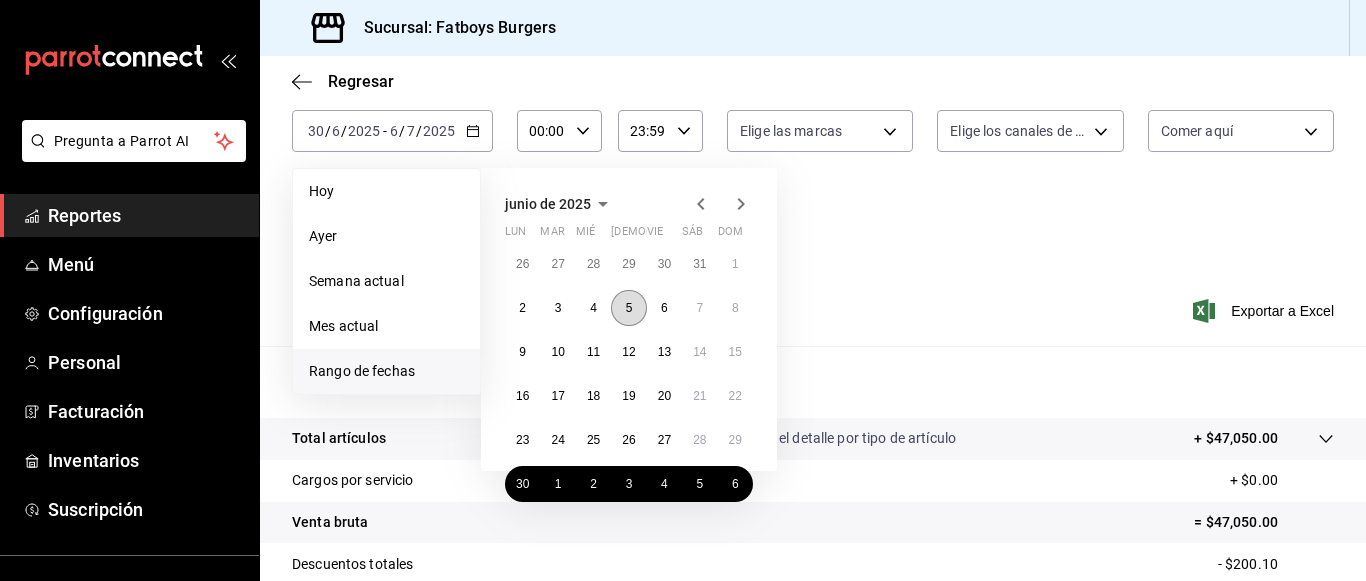scroll, scrollTop: 119, scrollLeft: 0, axis: vertical 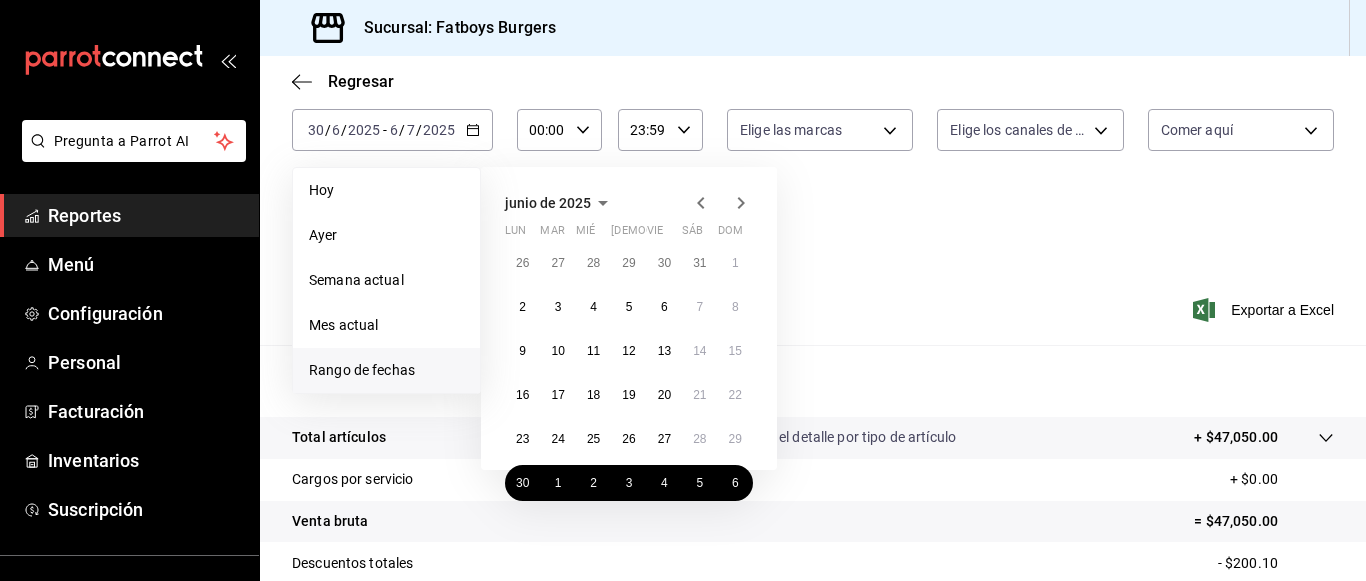 click 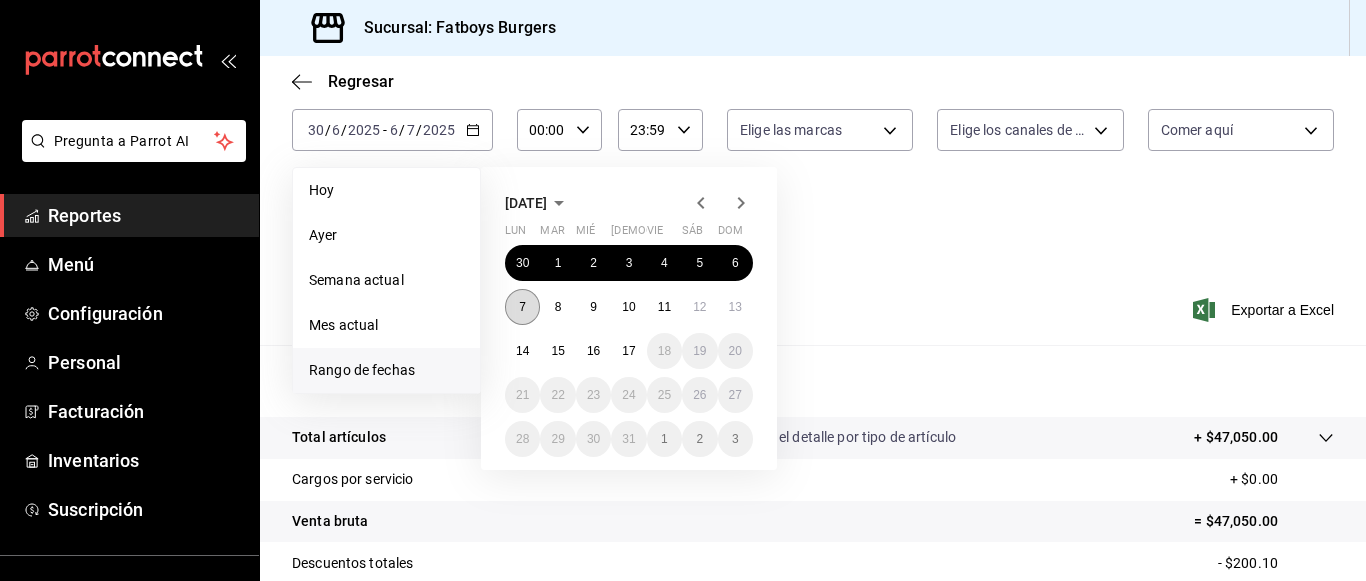 click on "7" at bounding box center [522, 307] 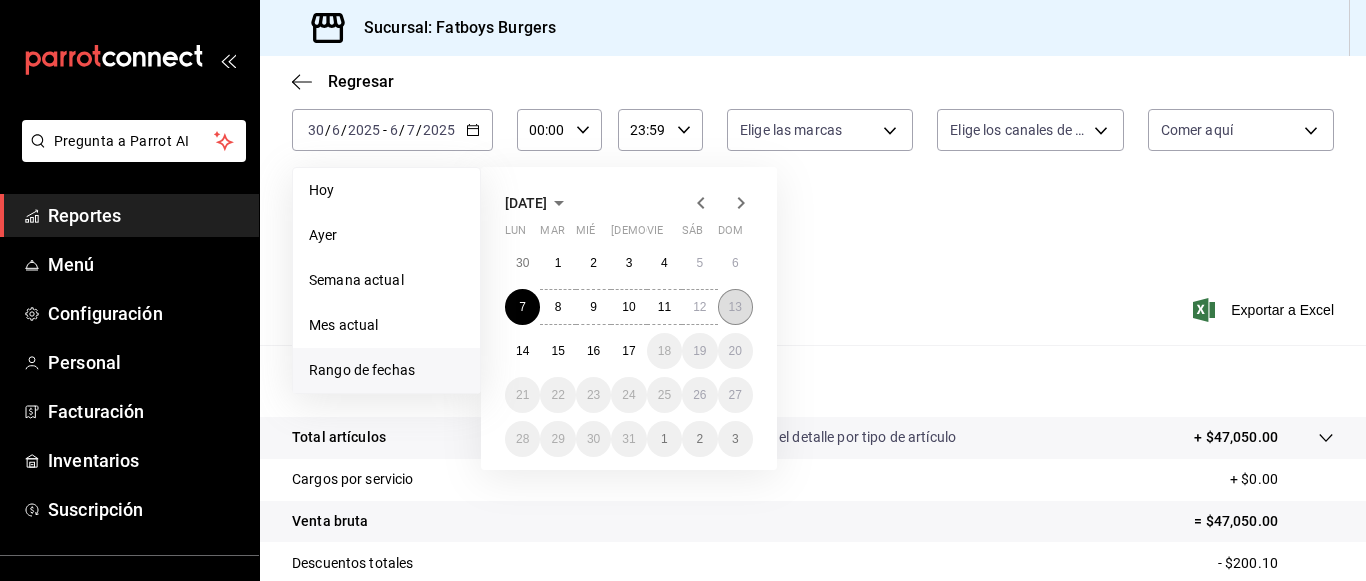 click on "13" at bounding box center [735, 307] 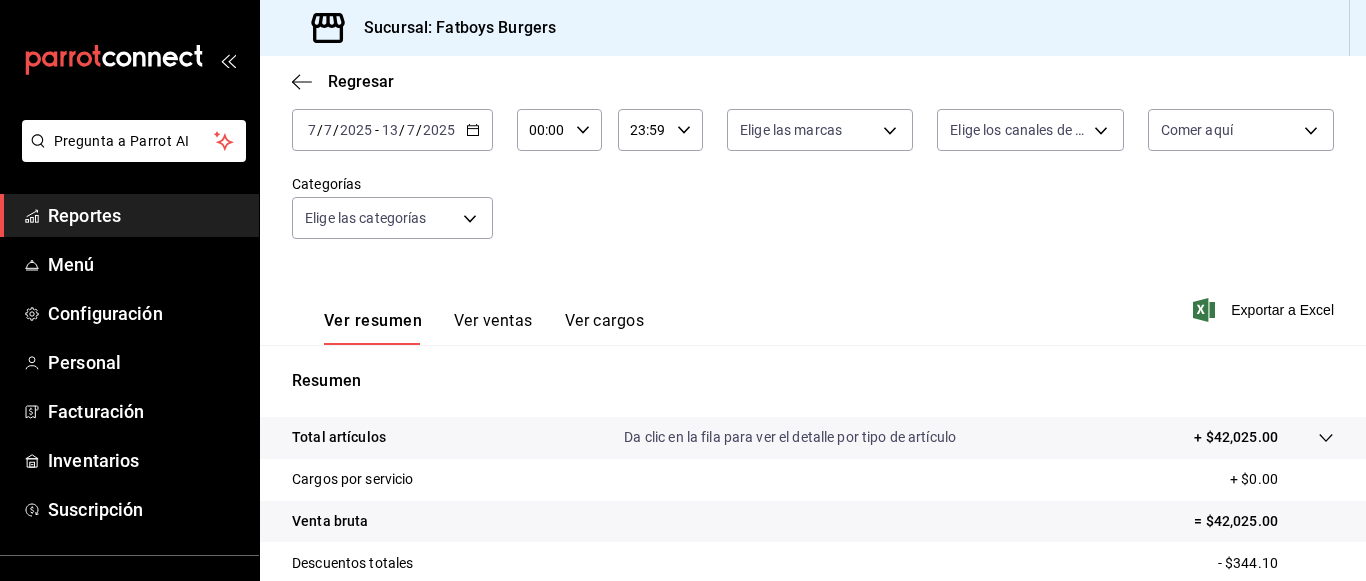 scroll, scrollTop: 377, scrollLeft: 0, axis: vertical 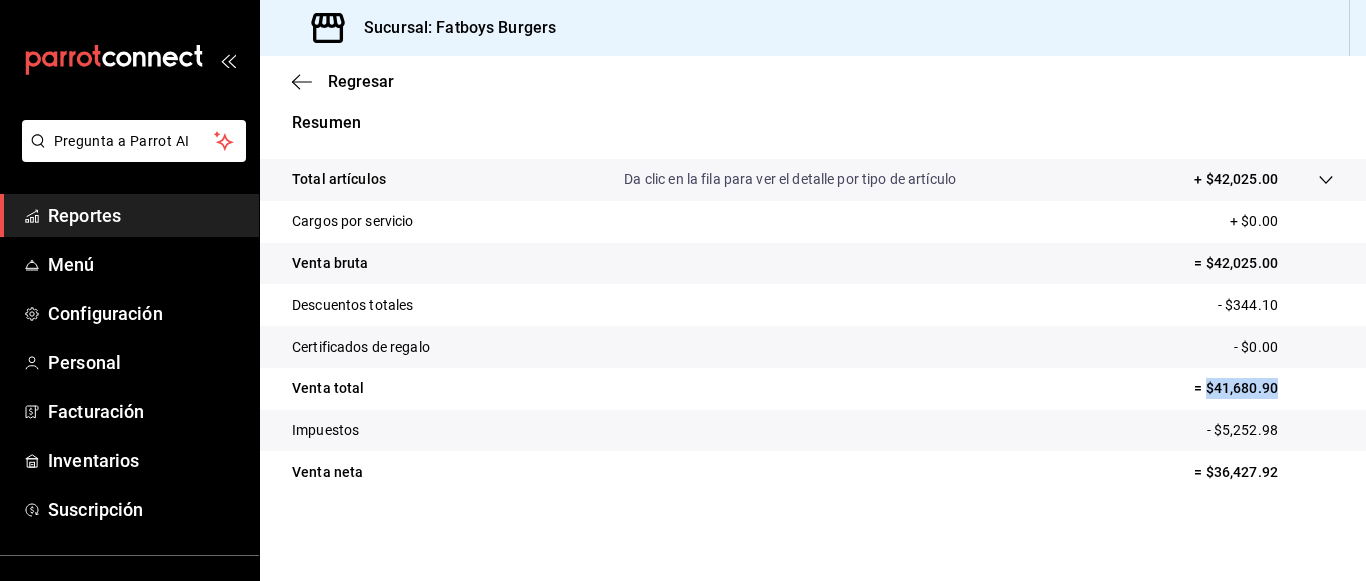 drag, startPoint x: 1191, startPoint y: 386, endPoint x: 1287, endPoint y: 393, distance: 96.25487 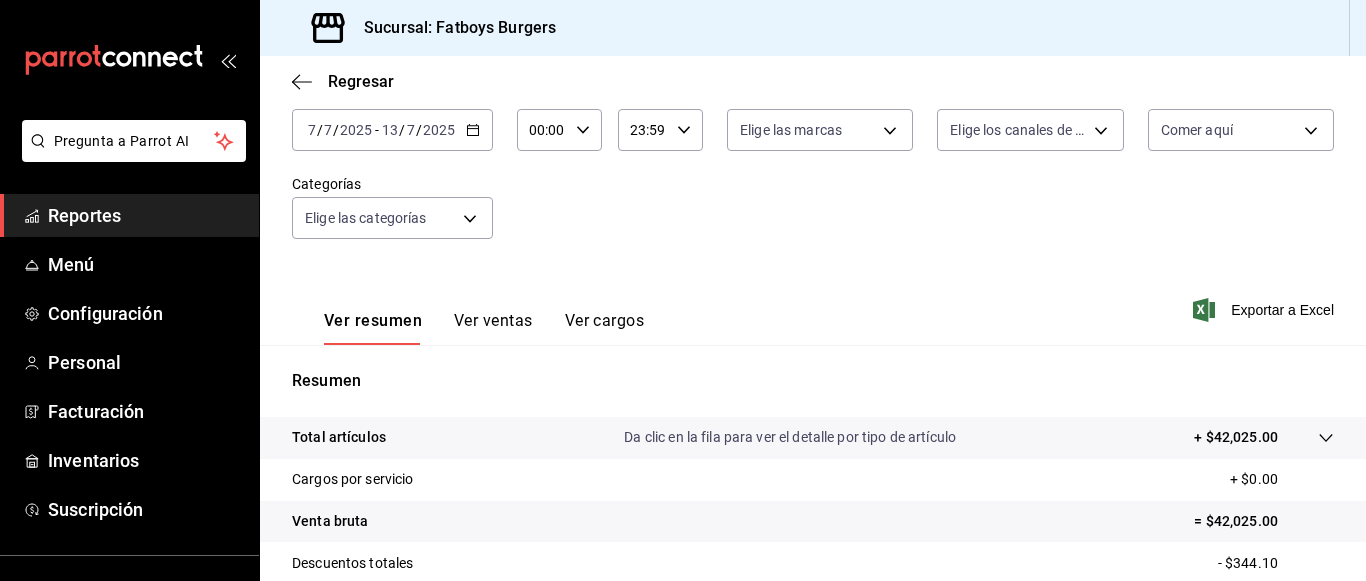 scroll, scrollTop: 78, scrollLeft: 0, axis: vertical 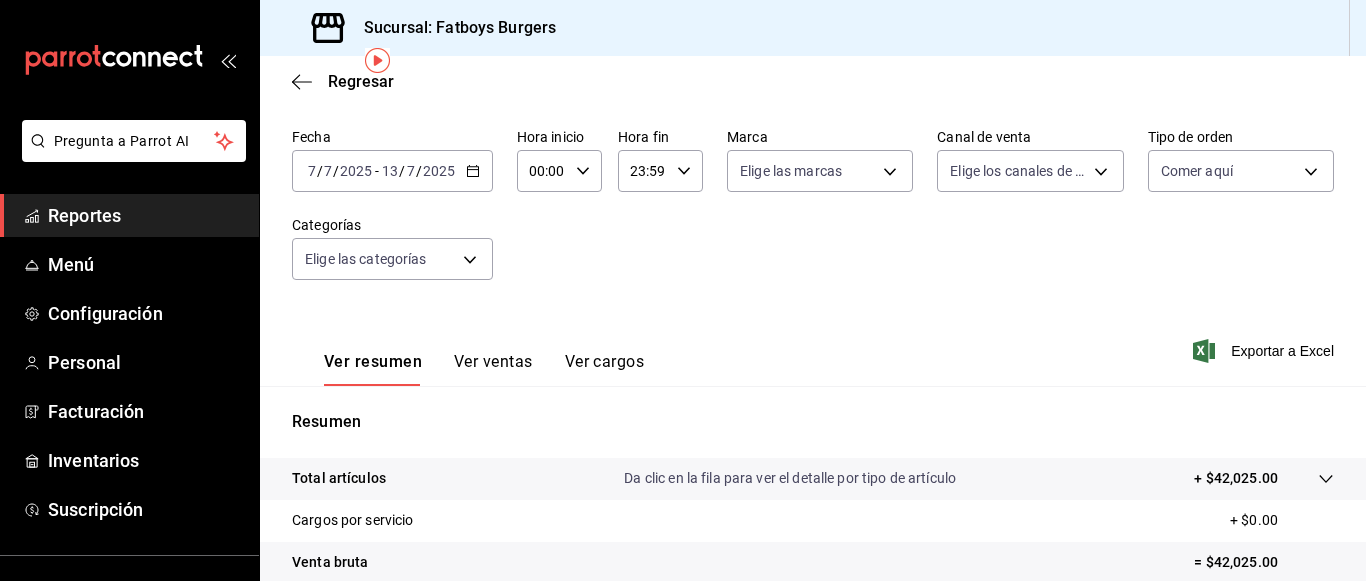 click 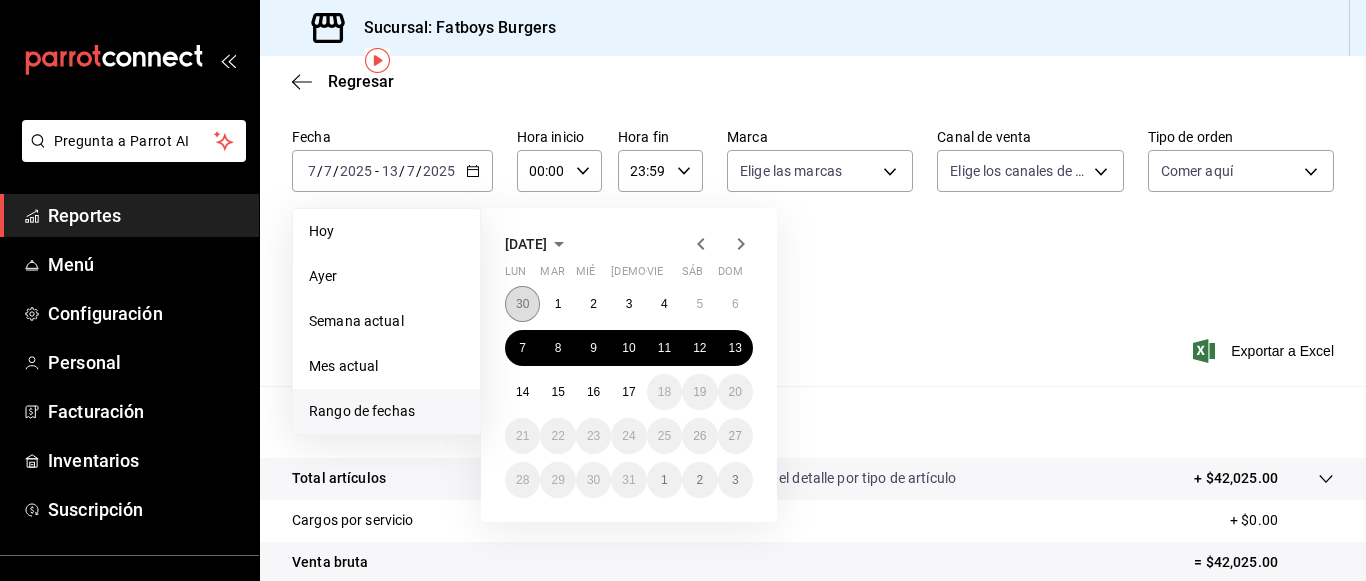 click on "30" at bounding box center (522, 304) 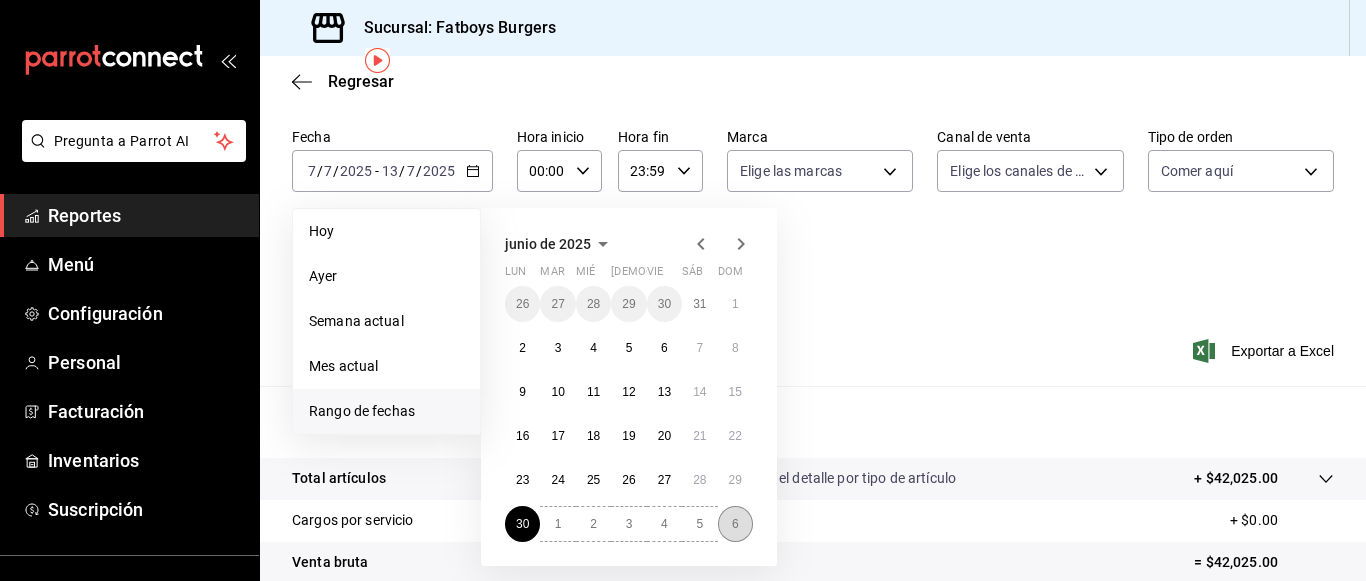 click on "6" at bounding box center [735, 524] 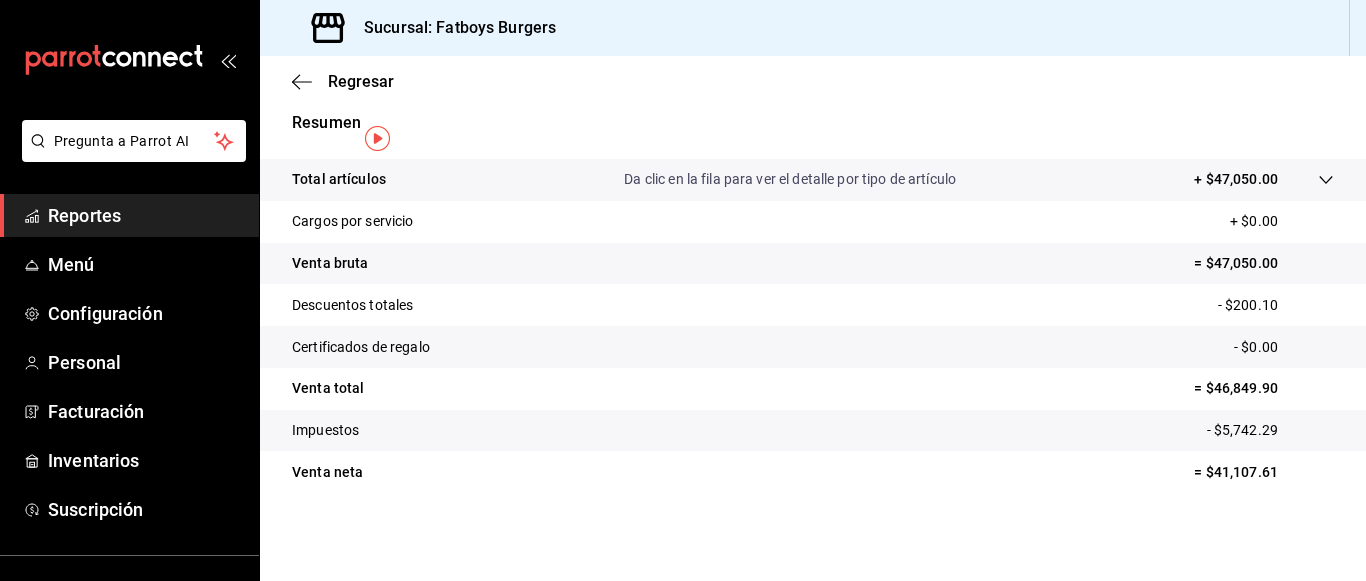 scroll, scrollTop: 0, scrollLeft: 0, axis: both 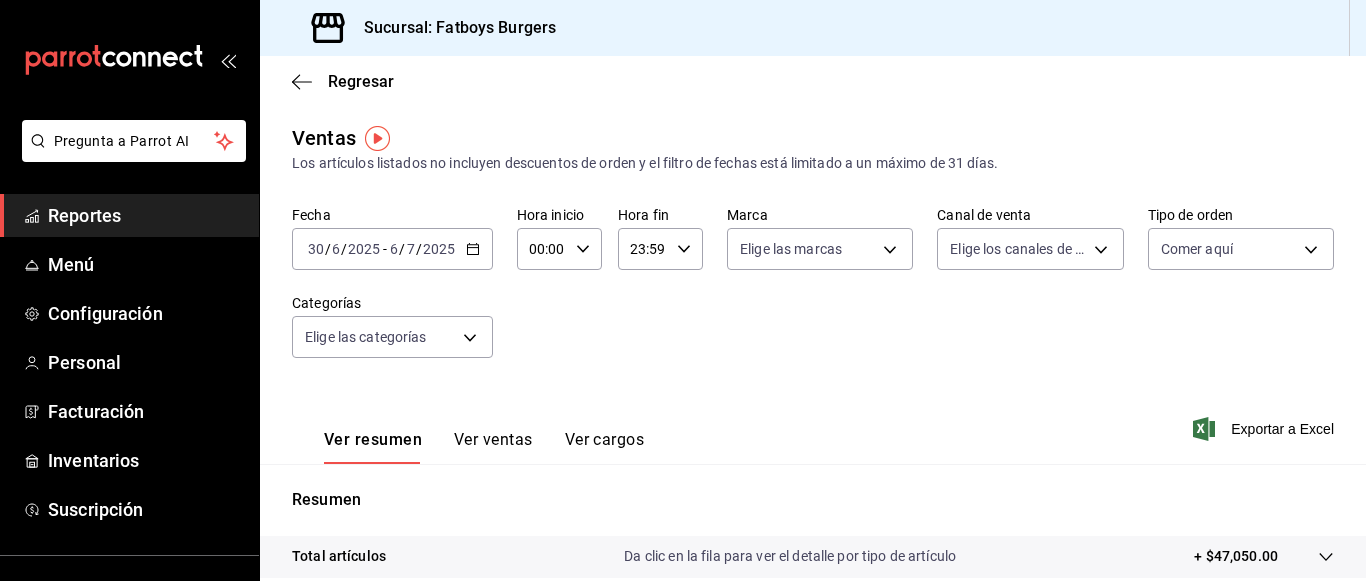 click on "2025-06-30 30 / 6 / 2025 - 2025-07-06 6 / 7 / 2025" at bounding box center (392, 249) 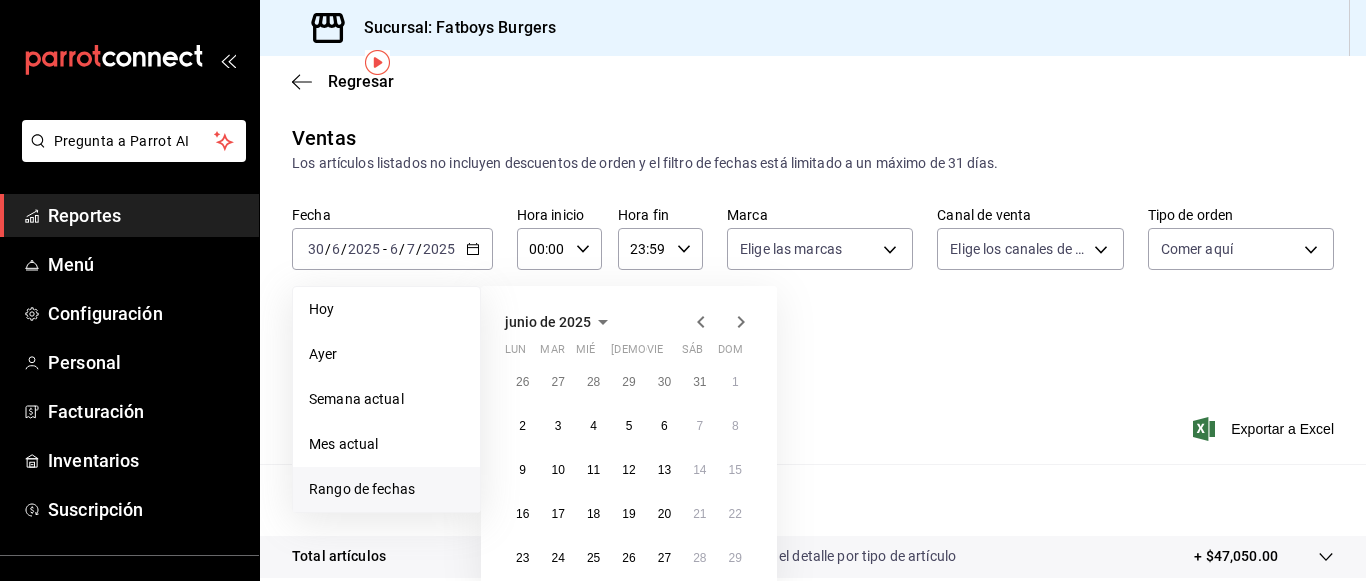 scroll, scrollTop: 153, scrollLeft: 0, axis: vertical 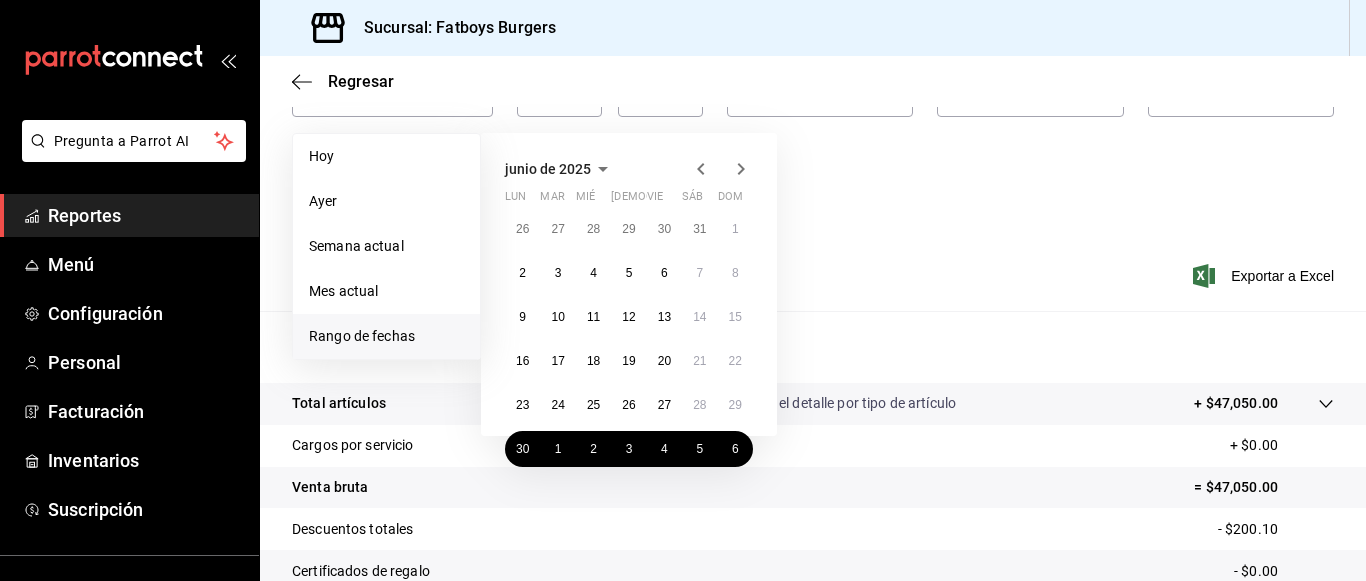 click 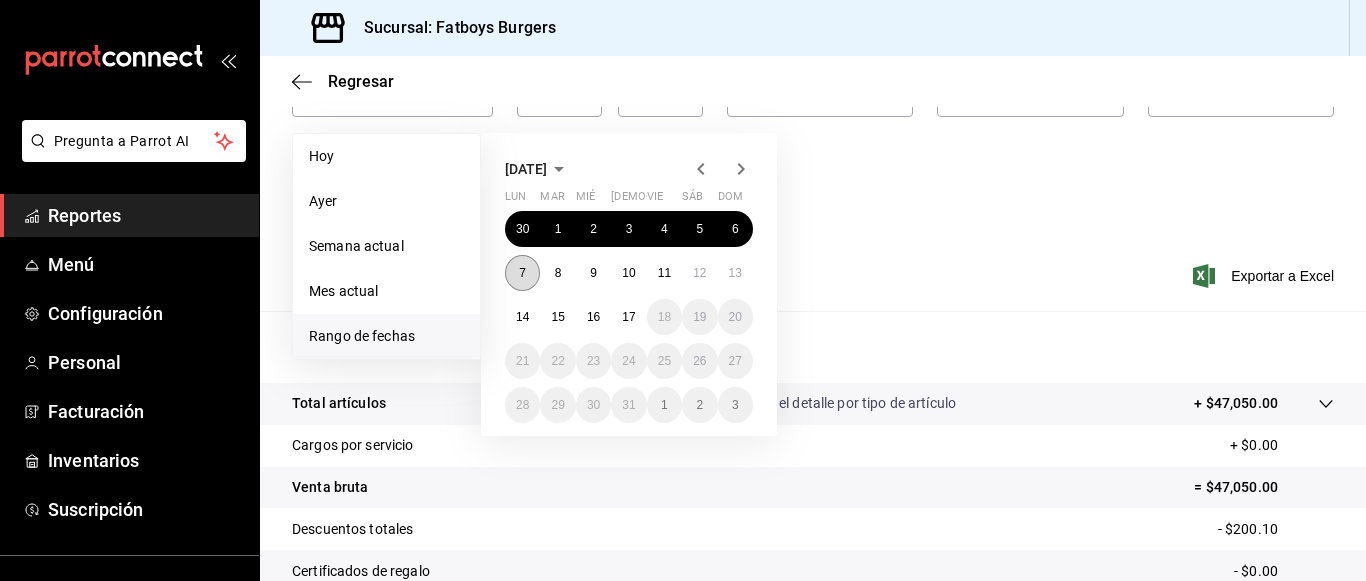 click on "7" at bounding box center (522, 273) 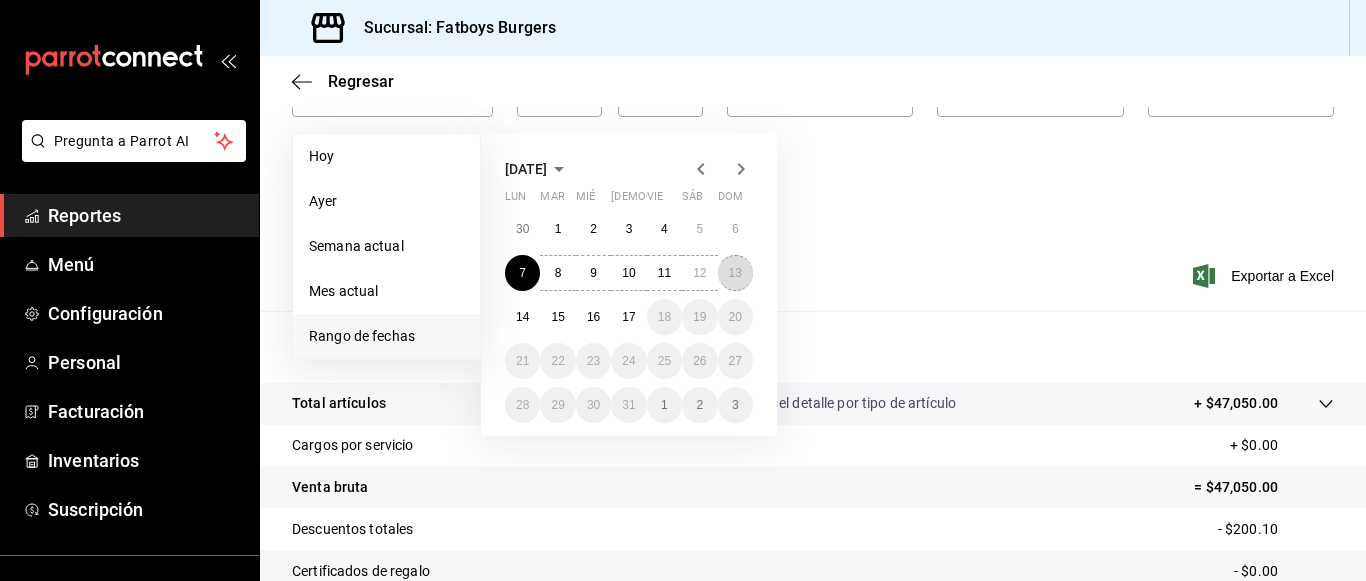 click on "13" at bounding box center (735, 273) 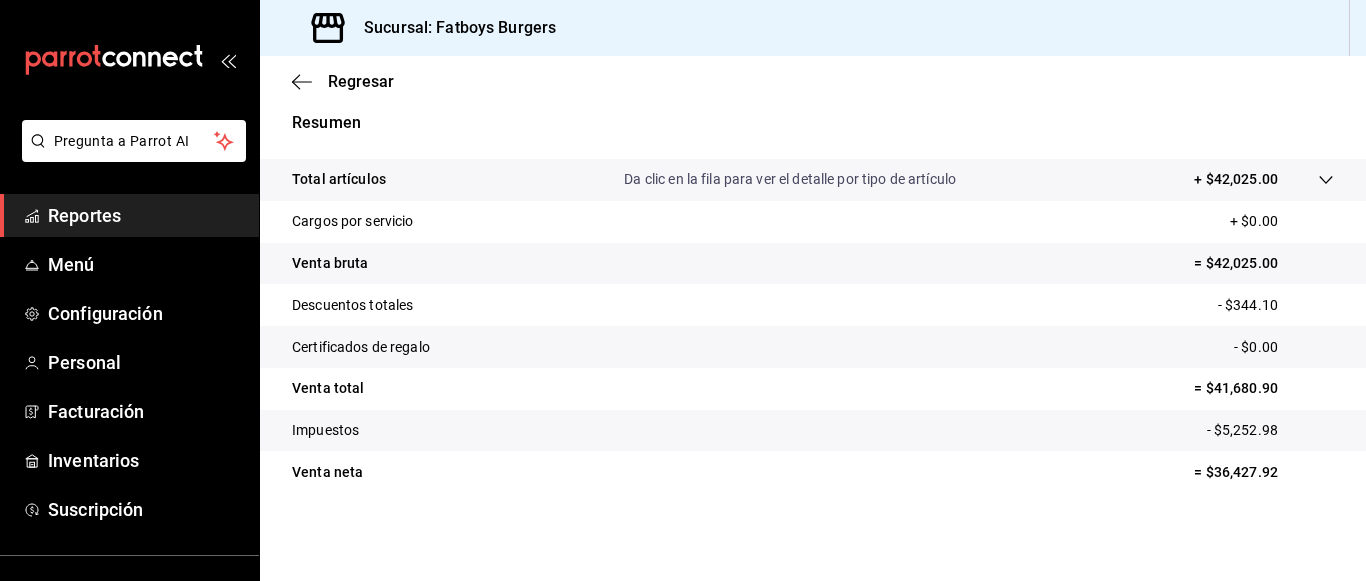 scroll, scrollTop: 0, scrollLeft: 0, axis: both 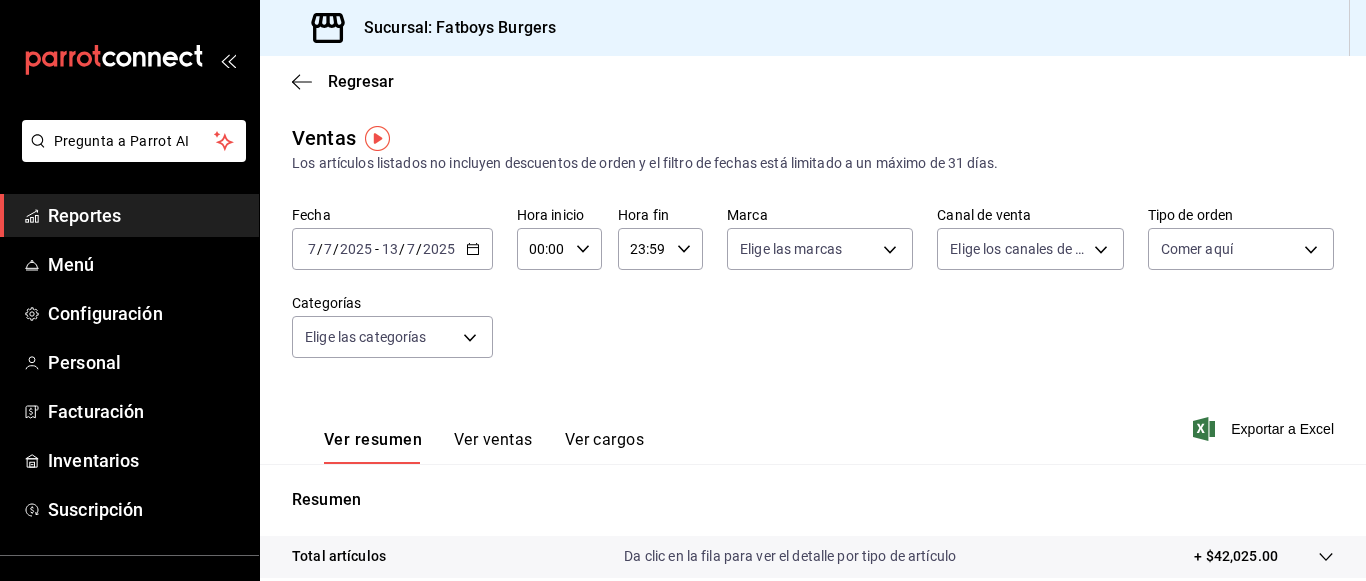 click 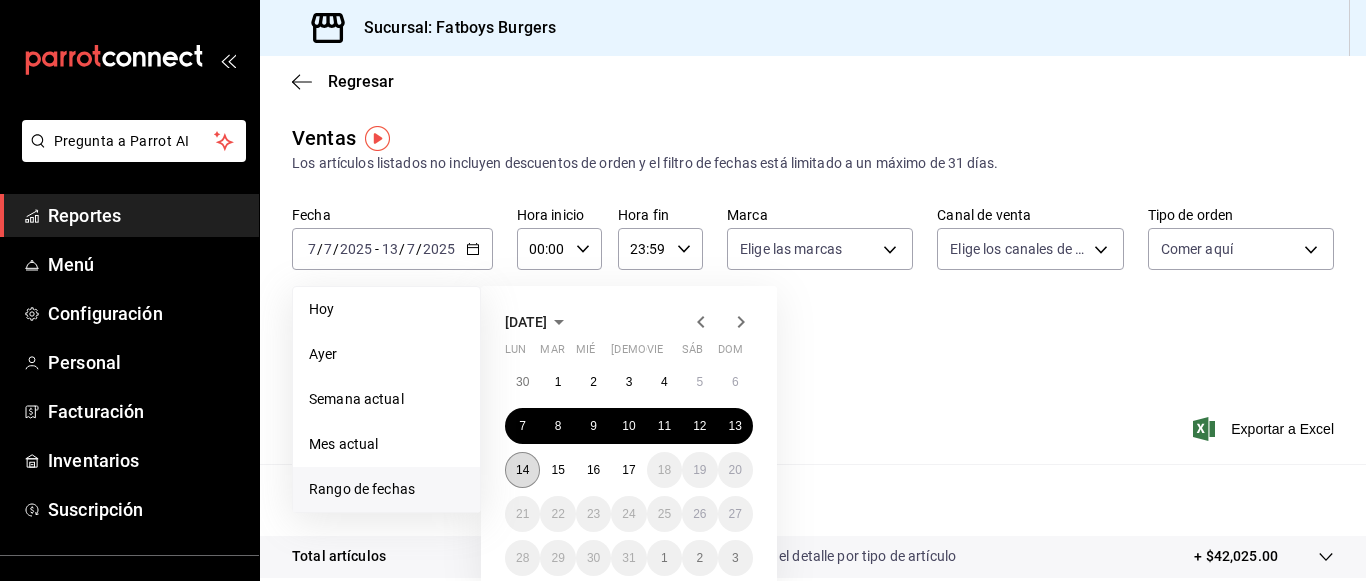 click on "14" at bounding box center [522, 470] 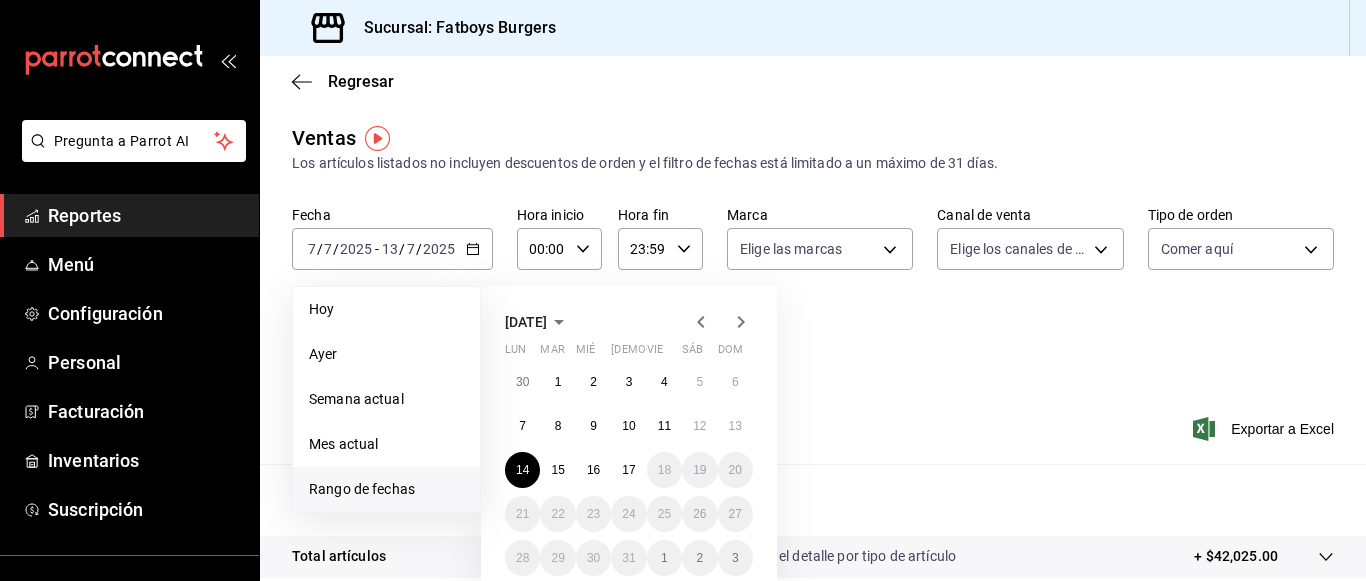 click on "julio de 2025 lun mar mié jue vie sáb dom 30 1 2 3 4 5 6 7 8 9 10 11 12 13 14 15 16 17 18 19 20 21 22 23 24 25 26 27 28 29 30 31 1 2 3" at bounding box center (656, 421) 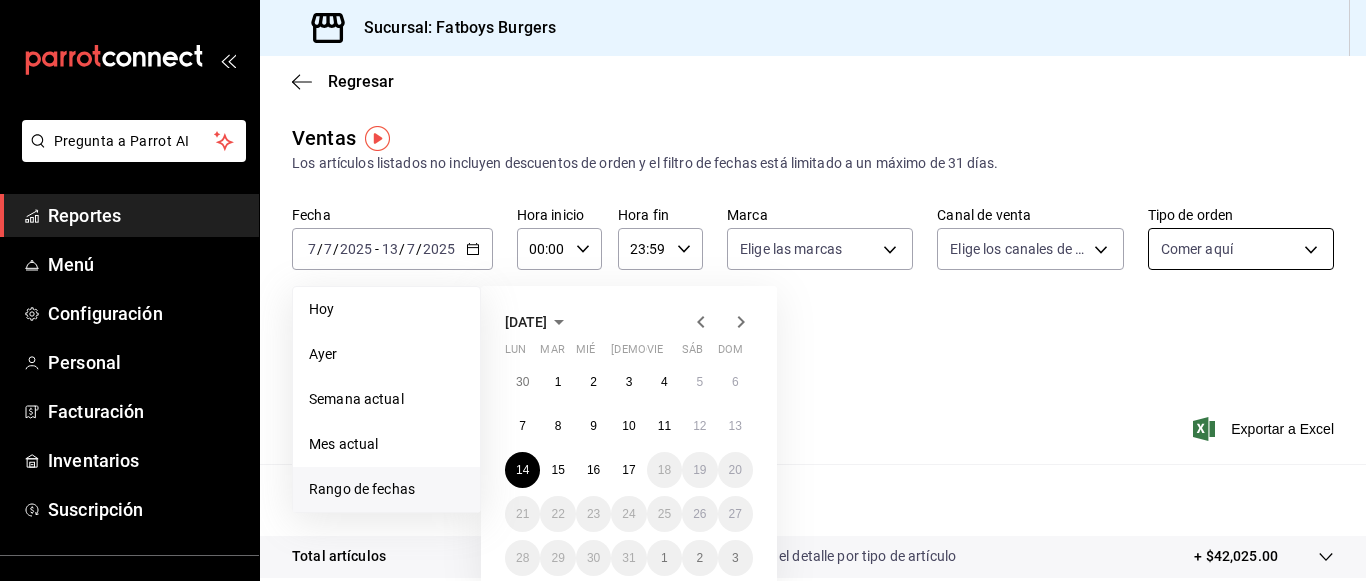 click on "Pregunta a Parrot AI Reportes   Menú   Configuración   Personal   Facturación   Inventarios   Suscripción   Ayuda Recomienda Parrot   Gustavo Barrera   Sugerir nueva función   Sucursal: Fatboys Burgers Regresar Ventas Los artículos listados no incluyen descuentos de orden y el filtro de fechas está limitado a un máximo de 31 días. Fecha 2025-07-07 7 / 7 / 2025 - 2025-07-13 13 / 7 / 2025 Hoy Ayer Semana actual Mes actual Rango de fechas julio de 2025 lun mar mié jue vie sáb dom 30 1 2 3 4 5 6 7 8 9 10 11 12 13 14 15 16 17 18 19 20 21 22 23 24 25 26 27 28 29 30 31 1 2 3 Hora inicio 00:00 Hora inicio Hora fin 23:59 Hora fin Marca Elige las marcas Canal de venta Elige los canales de venta Tipo de orden Comer aquí 5956eb03-0af8-4ae8-b7f6-0fce4ec22bde Categorías Elige las categorías Ver resumen Ver ventas Ver cargos Exportar a Excel Resumen Total artículos Da clic en la fila para ver el detalle por tipo de artículo + $42,025.00 Cargos por servicio + $0.00 Venta bruta = $42,025.00 Descuentos totales" at bounding box center (683, 290) 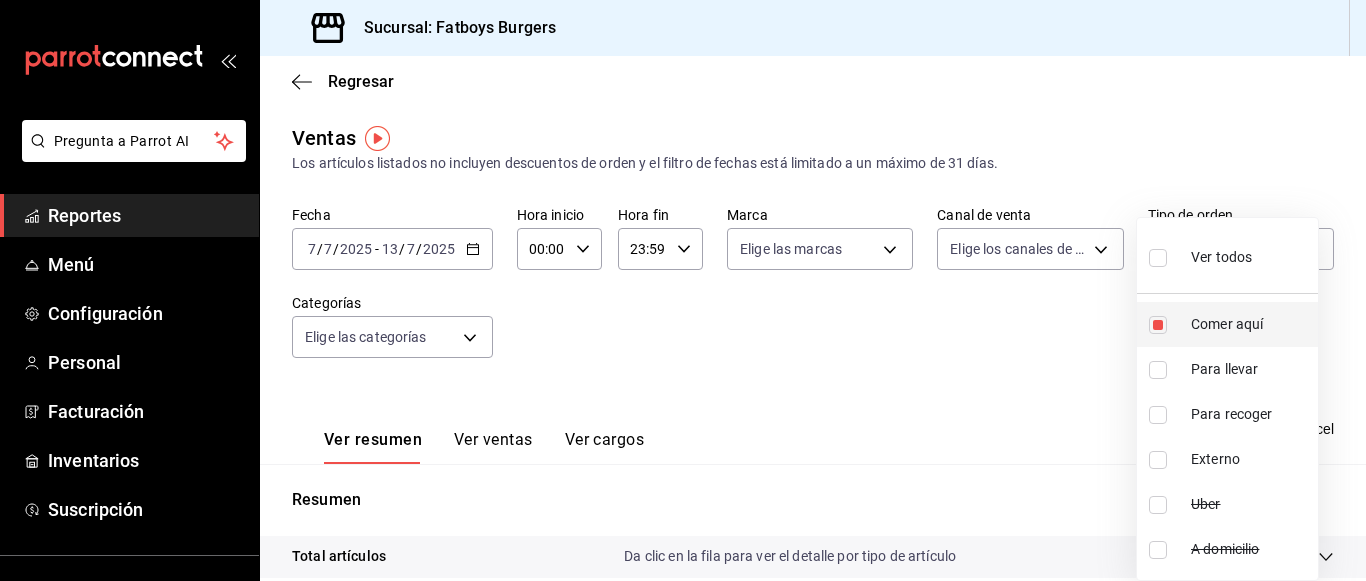 click at bounding box center [1158, 325] 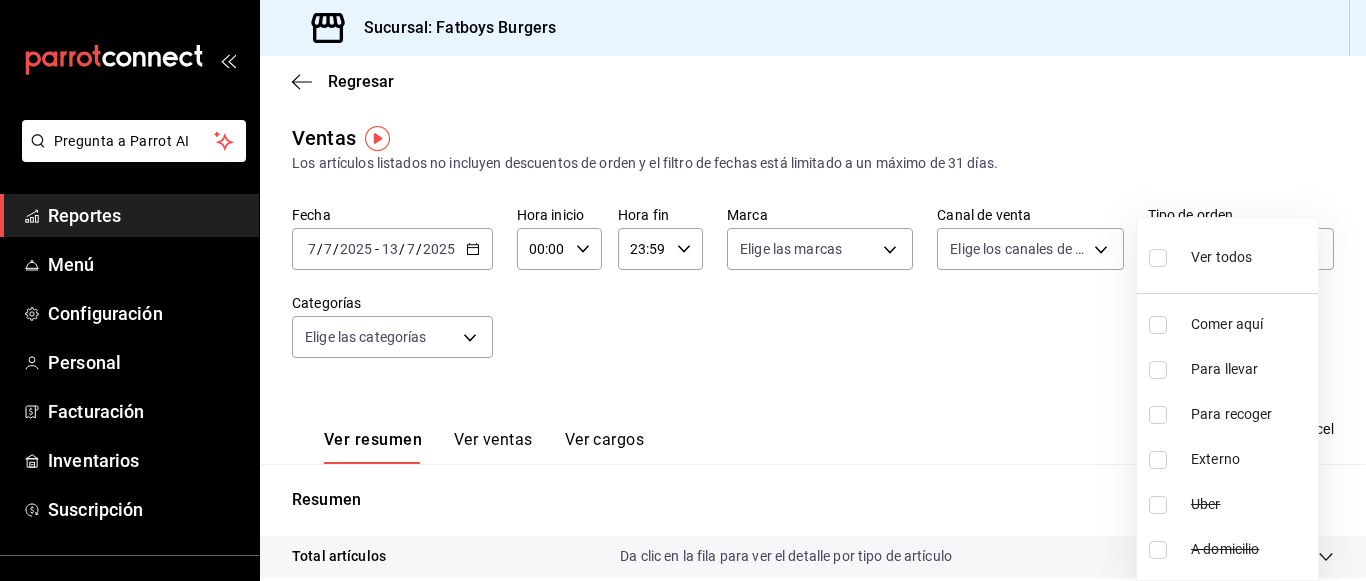 click at bounding box center [1158, 370] 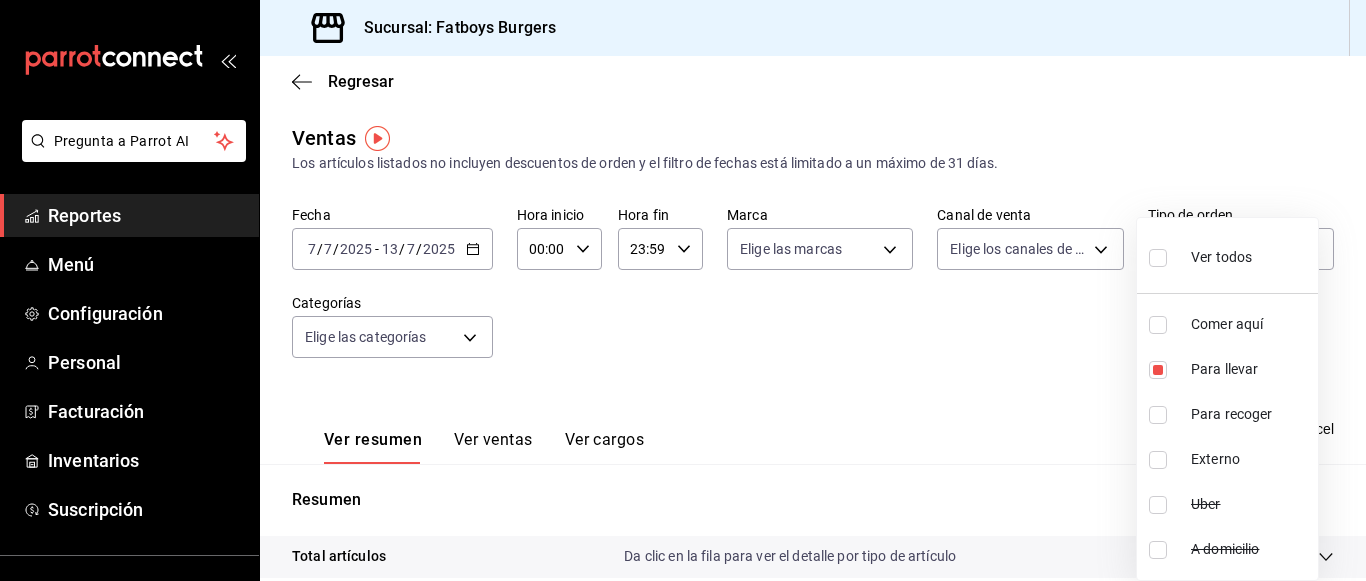 click at bounding box center [683, 290] 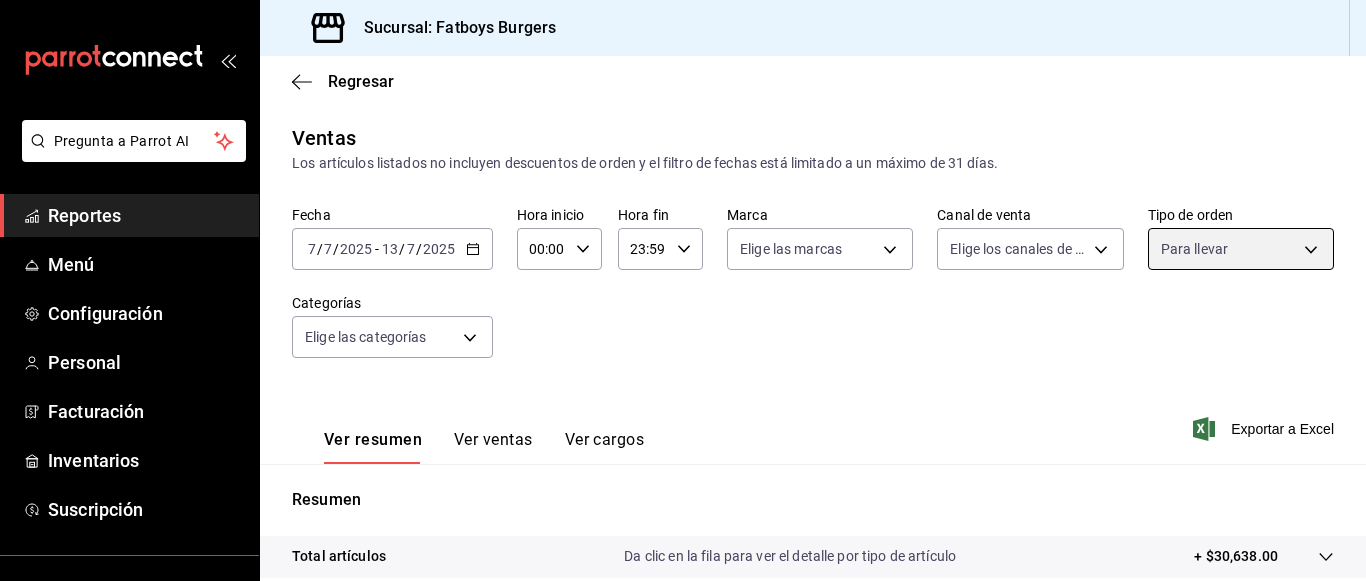 scroll, scrollTop: 377, scrollLeft: 0, axis: vertical 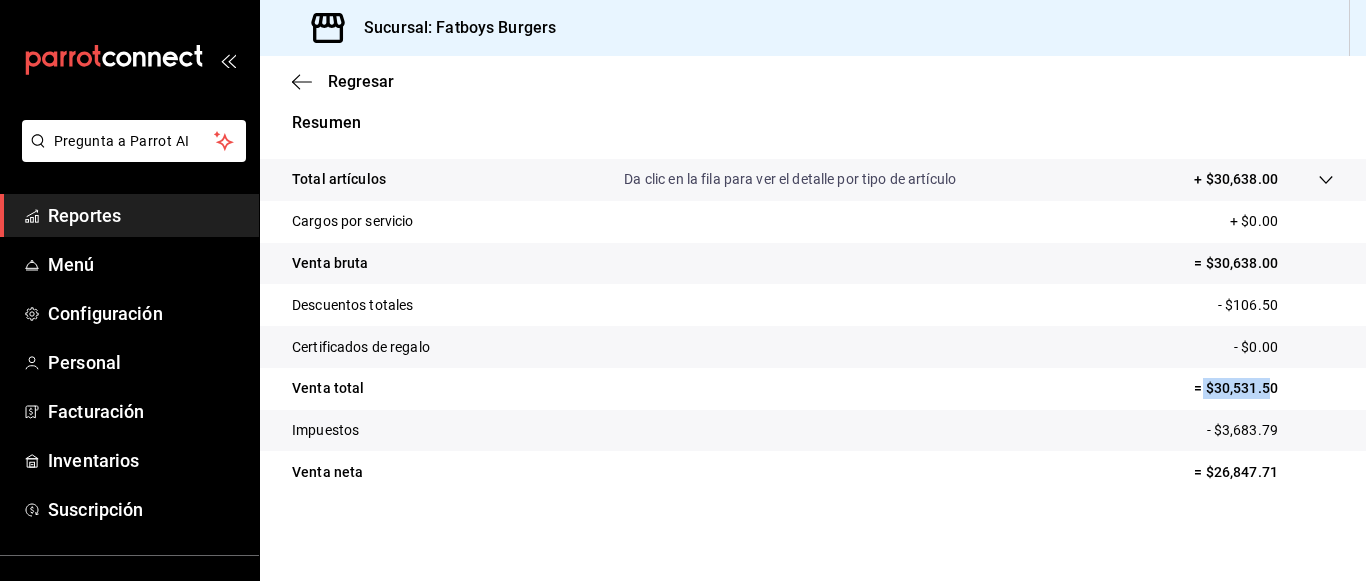 drag, startPoint x: 1189, startPoint y: 389, endPoint x: 1252, endPoint y: 387, distance: 63.03174 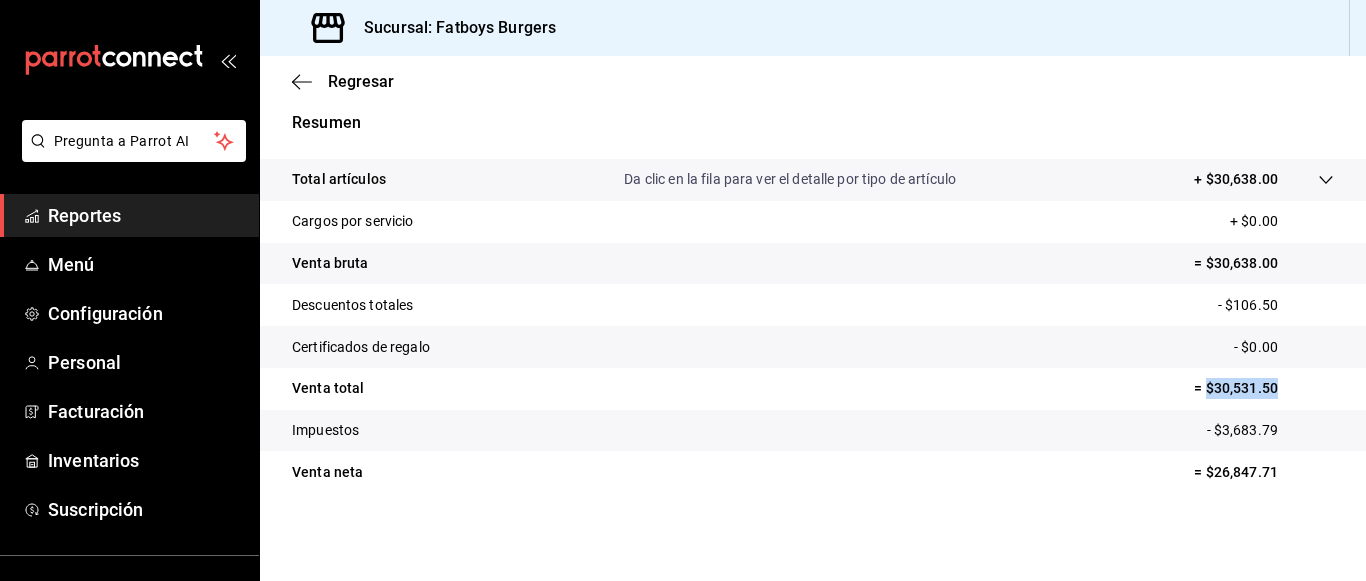 drag, startPoint x: 1191, startPoint y: 390, endPoint x: 1278, endPoint y: 387, distance: 87.05171 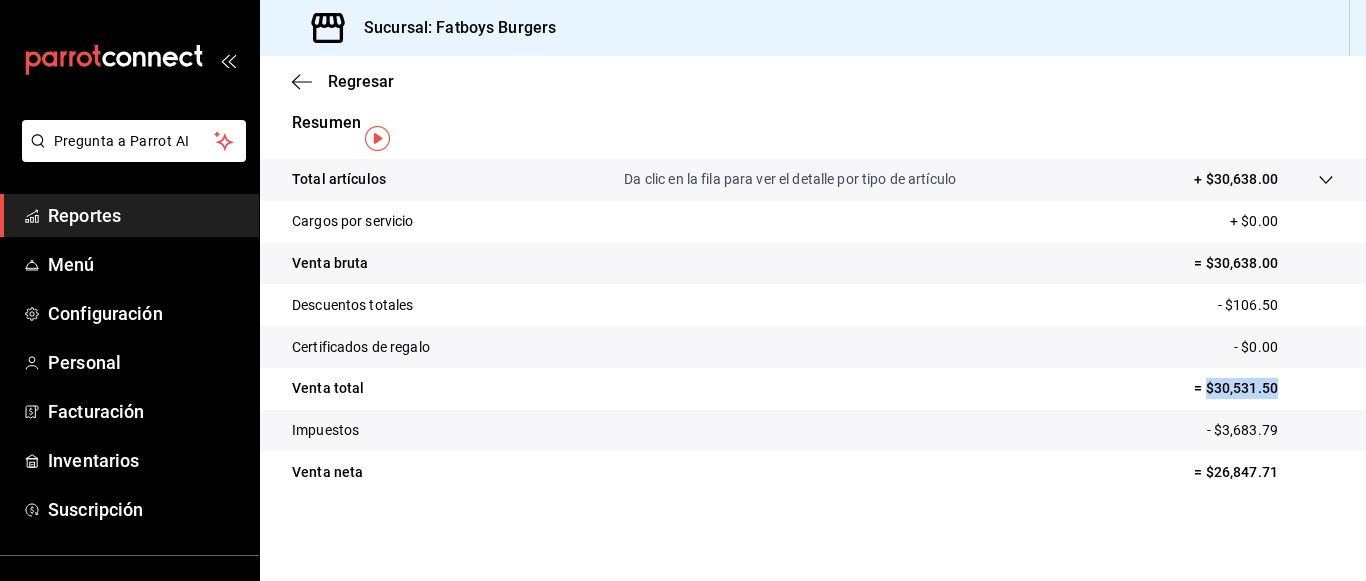 scroll, scrollTop: 0, scrollLeft: 0, axis: both 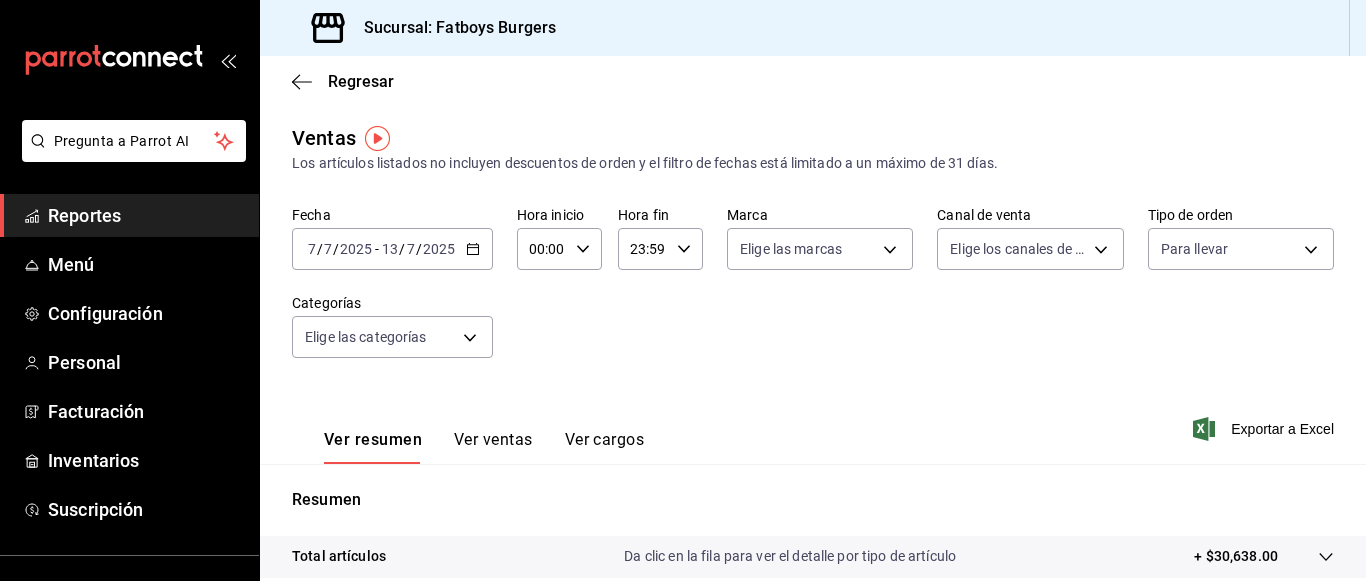 click 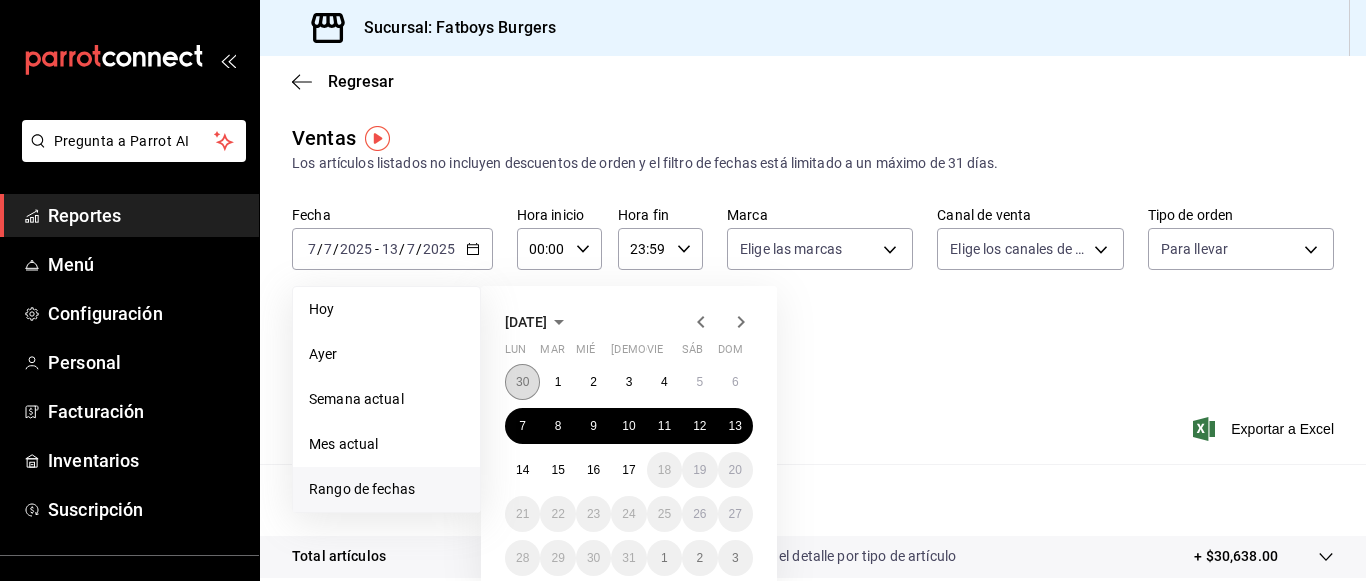 click on "30" at bounding box center [522, 382] 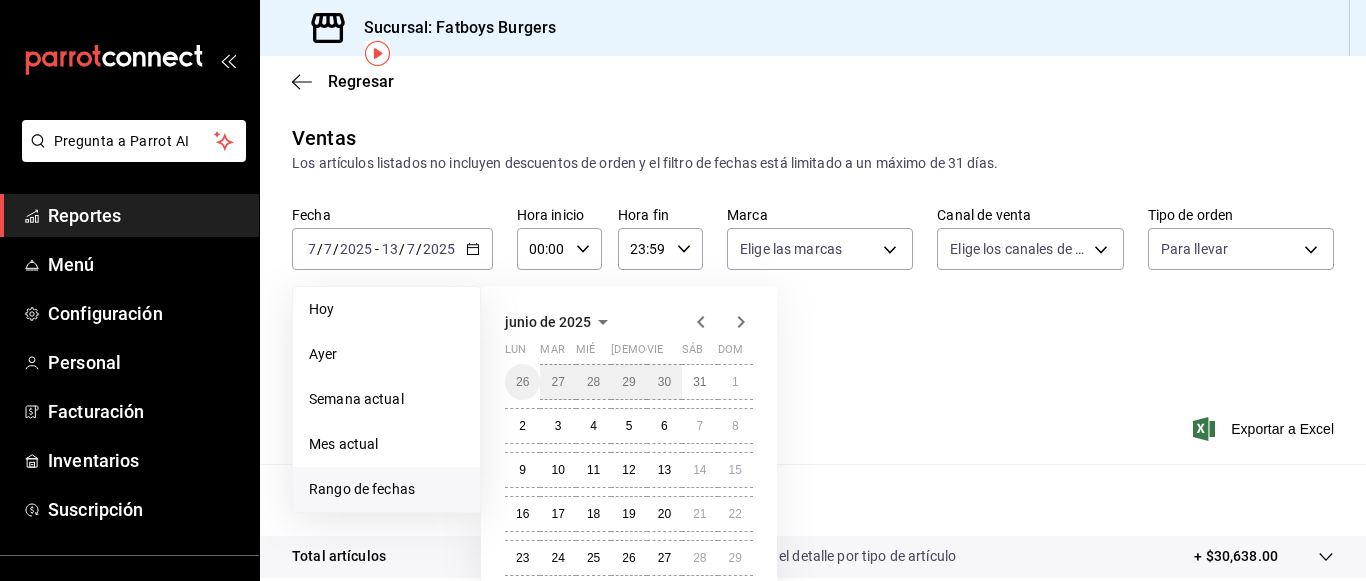 scroll, scrollTop: 115, scrollLeft: 0, axis: vertical 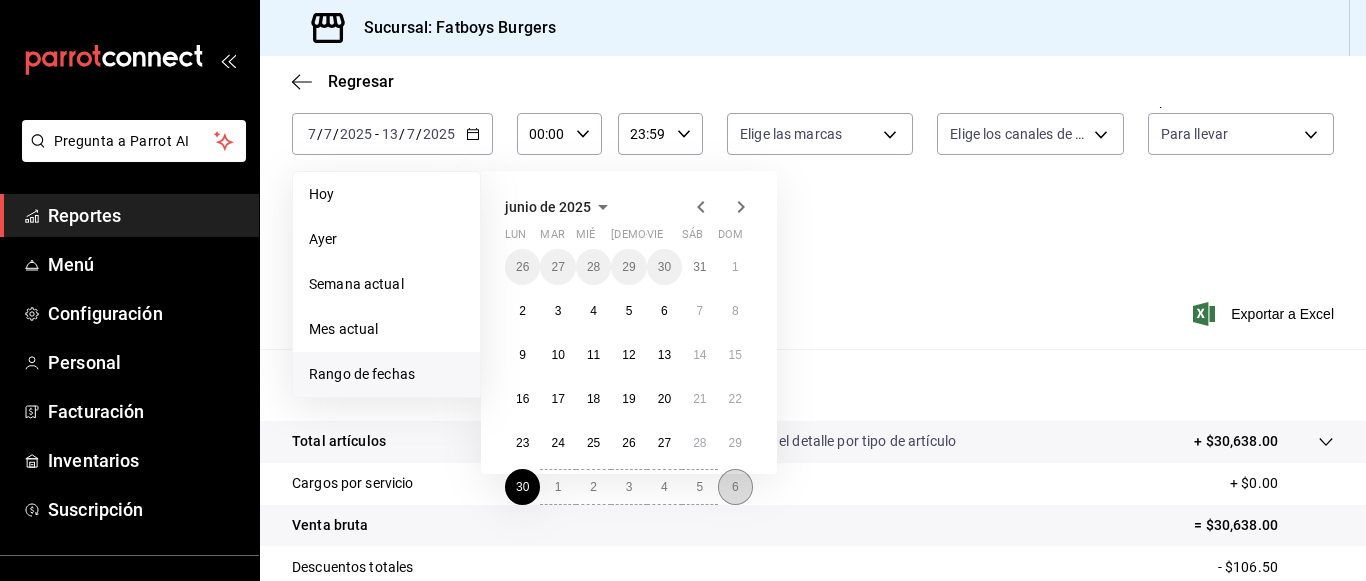 click on "6" at bounding box center [735, 487] 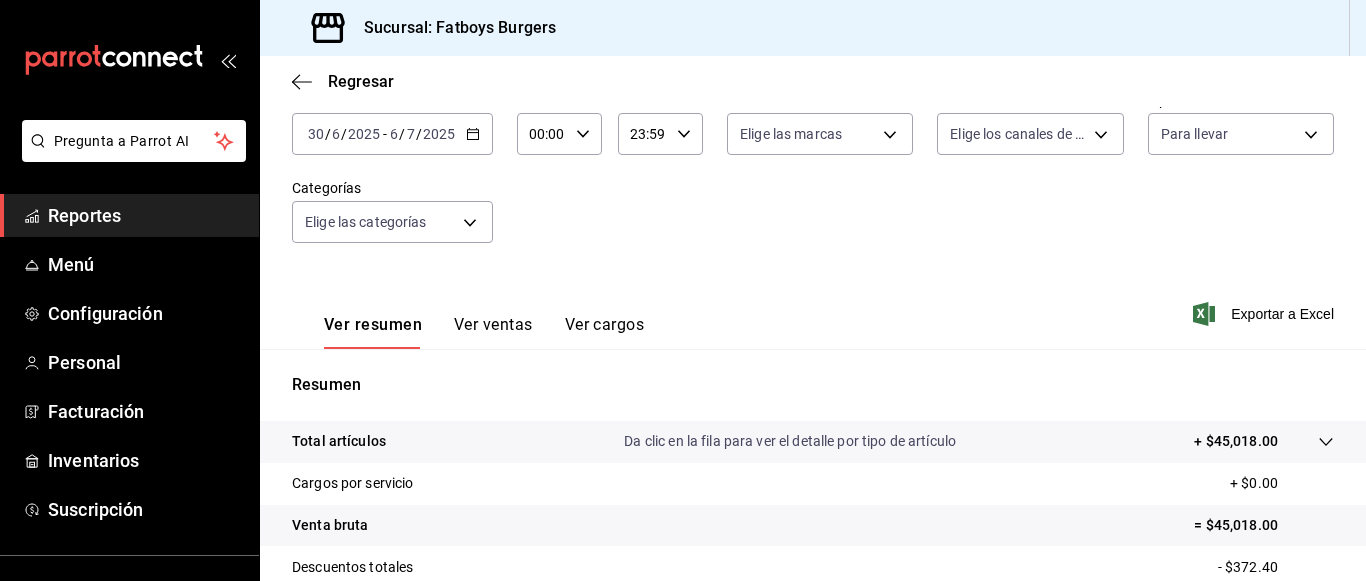 scroll, scrollTop: 377, scrollLeft: 0, axis: vertical 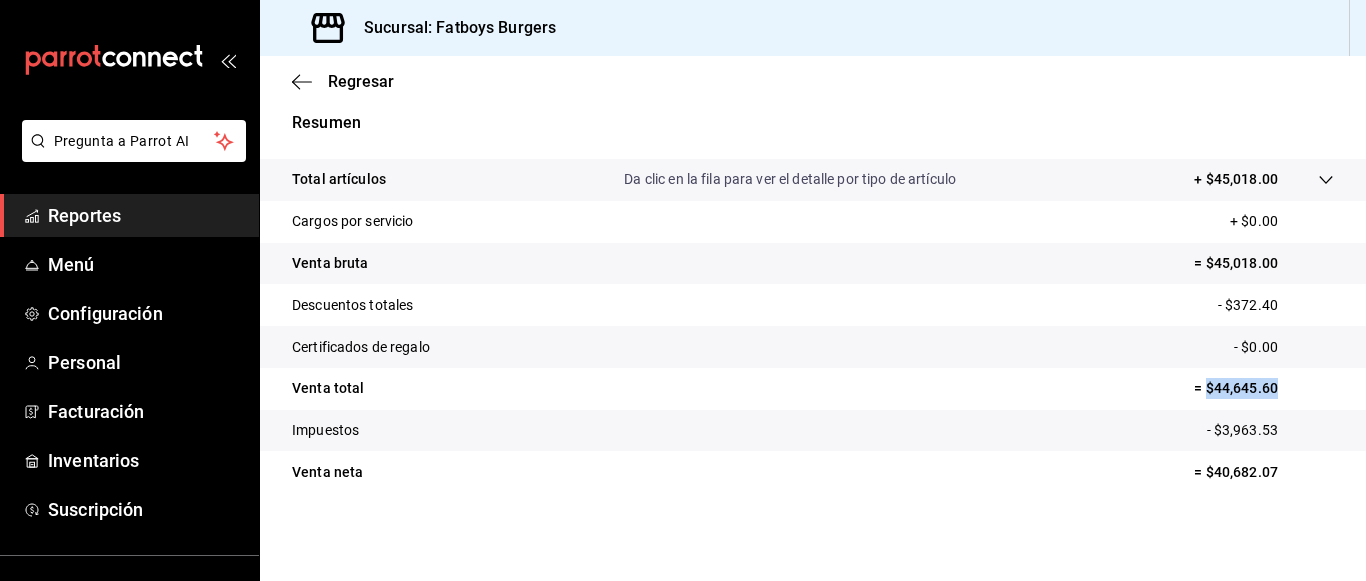 drag, startPoint x: 1193, startPoint y: 401, endPoint x: 1270, endPoint y: 402, distance: 77.00649 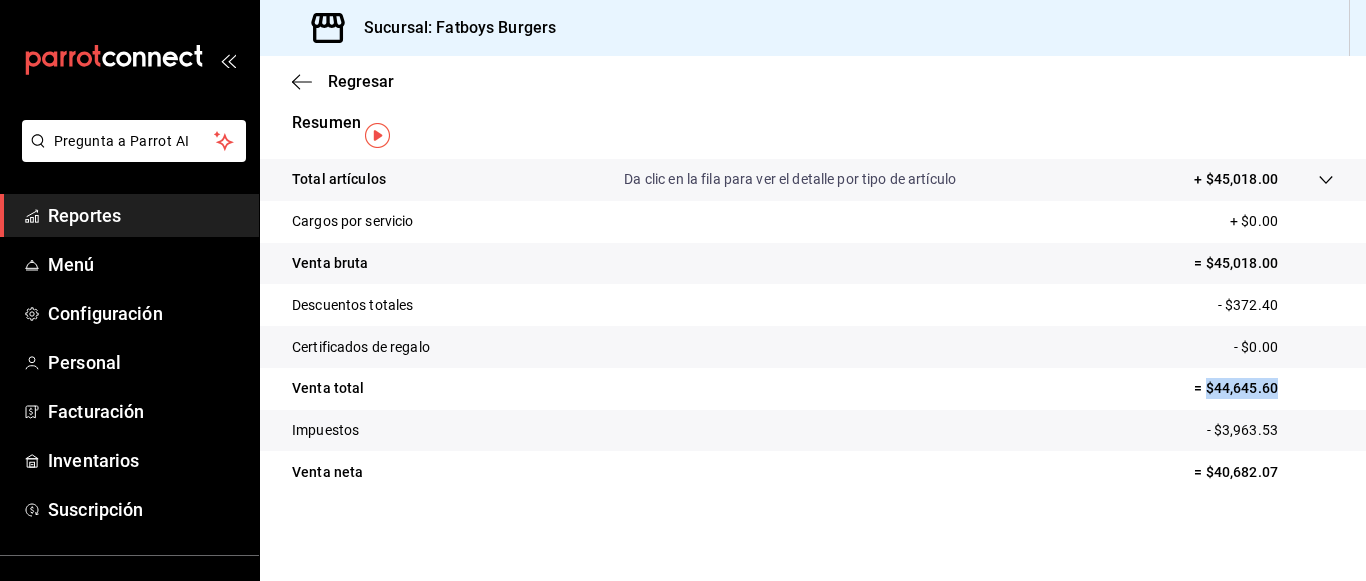 scroll, scrollTop: 0, scrollLeft: 0, axis: both 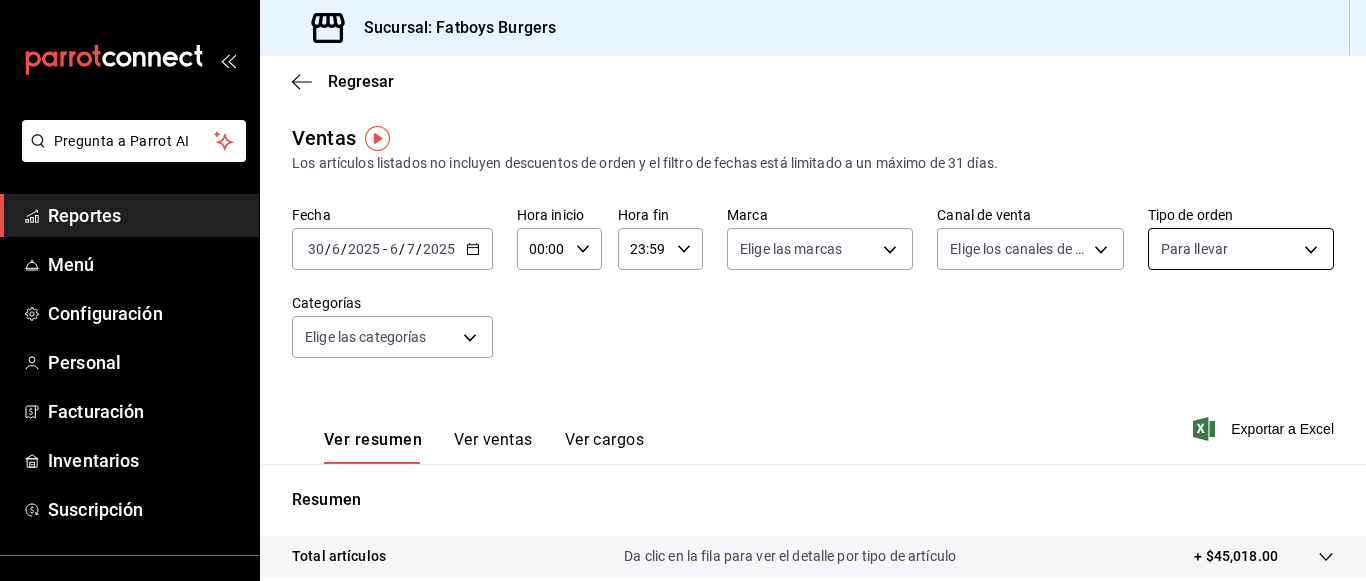 click on "Pregunta a Parrot AI Reportes   Menú   Configuración   Personal   Facturación   Inventarios   Suscripción   Ayuda Recomienda Parrot   Gustavo Barrera   Sugerir nueva función   Sucursal: Fatboys Burgers Regresar Ventas Los artículos listados no incluyen descuentos de orden y el filtro de fechas está limitado a un máximo de 31 días. Fecha 2025-06-30 30 / 6 / 2025 - 2025-07-06 6 / 7 / 2025 Hora inicio 00:00 Hora inicio Hora fin 23:59 Hora fin Marca Elige las marcas Canal de venta Elige los canales de venta Tipo de orden Para llevar 191edf8f-4639-423f-8514-16c3124517c0 Categorías Elige las categorías Ver resumen Ver ventas Ver cargos Exportar a Excel Resumen Total artículos Da clic en la fila para ver el detalle por tipo de artículo + $45,018.00 Cargos por servicio + $0.00 Venta bruta = $45,018.00 Descuentos totales - $372.40 Certificados de regalo - $0.00 Venta total = $44,645.60 Impuestos - $3,963.53 Venta neta = $40,682.07 GANA 1 MES GRATIS EN TU SUSCRIPCIÓN AQUÍ Ver video tutorial Ir a video" at bounding box center (683, 290) 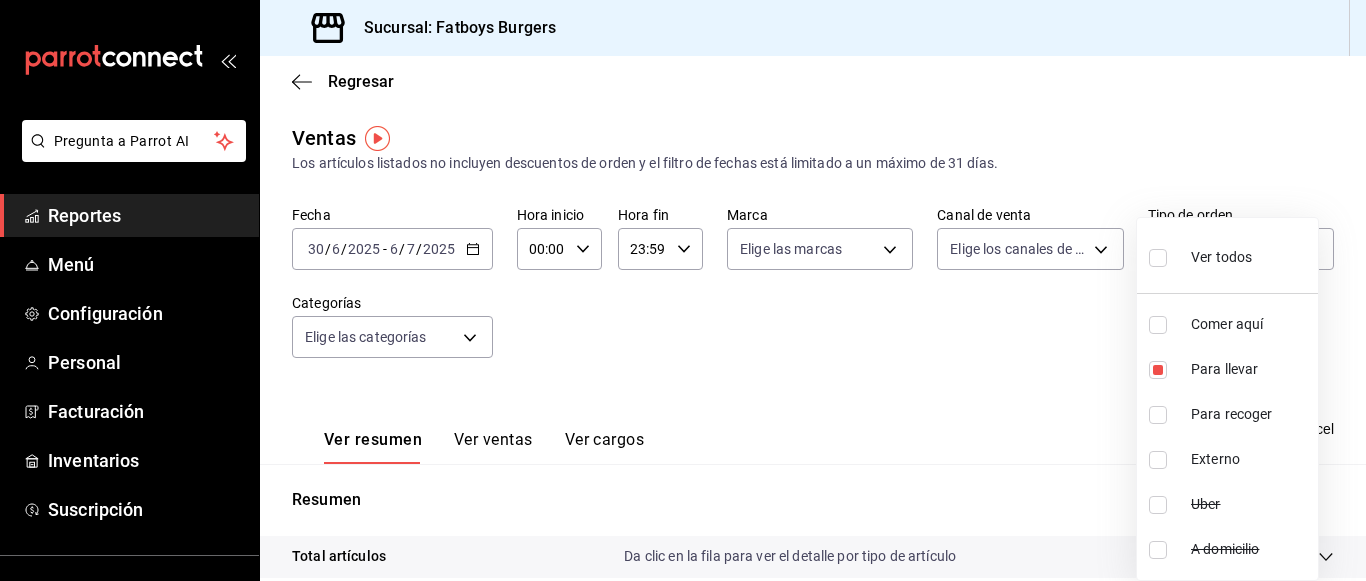 click at bounding box center (1158, 370) 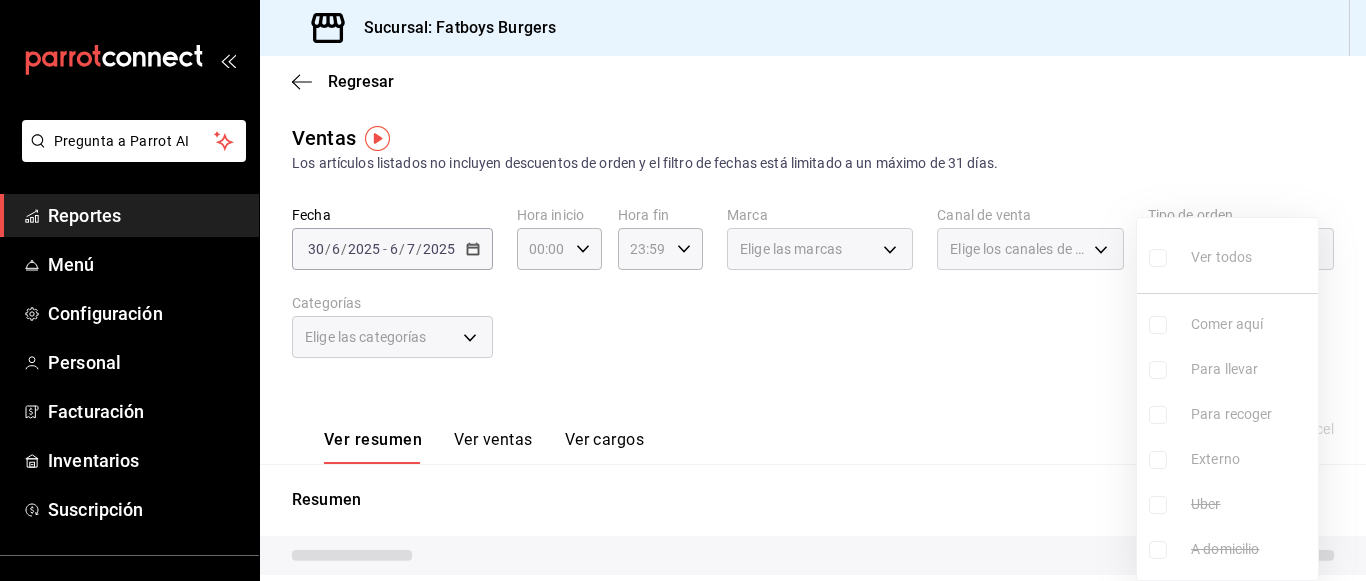 click on "Ver todos Comer aquí Para llevar Para recoger Externo Uber A domicilio" at bounding box center [1227, 399] 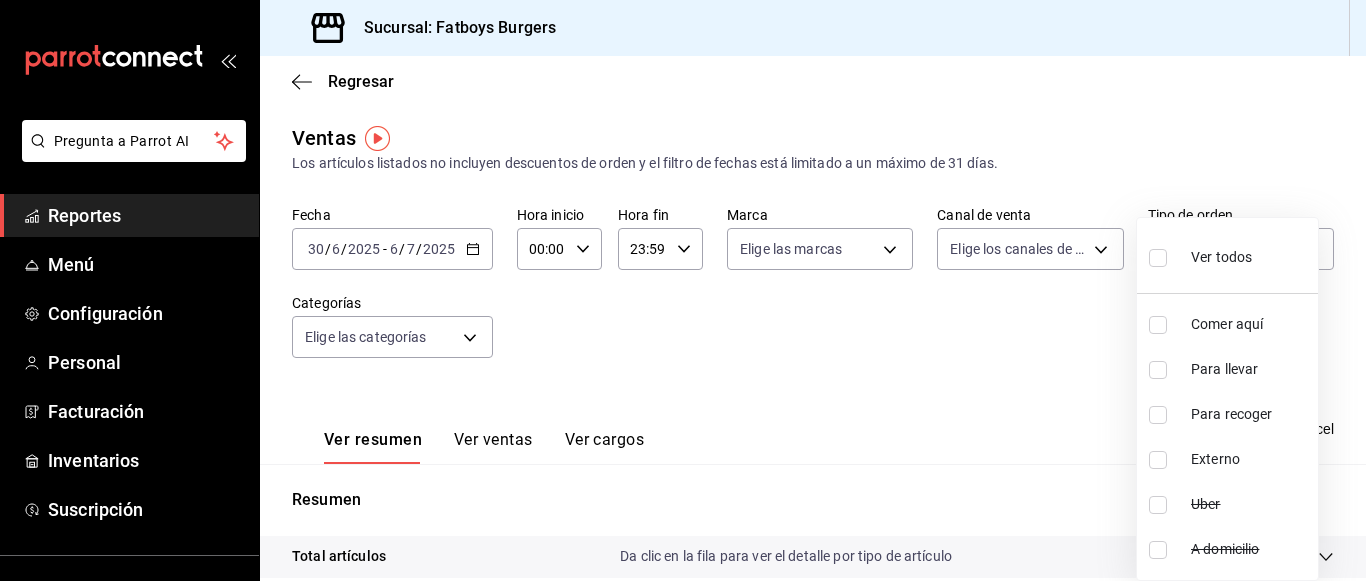 click at bounding box center (1158, 415) 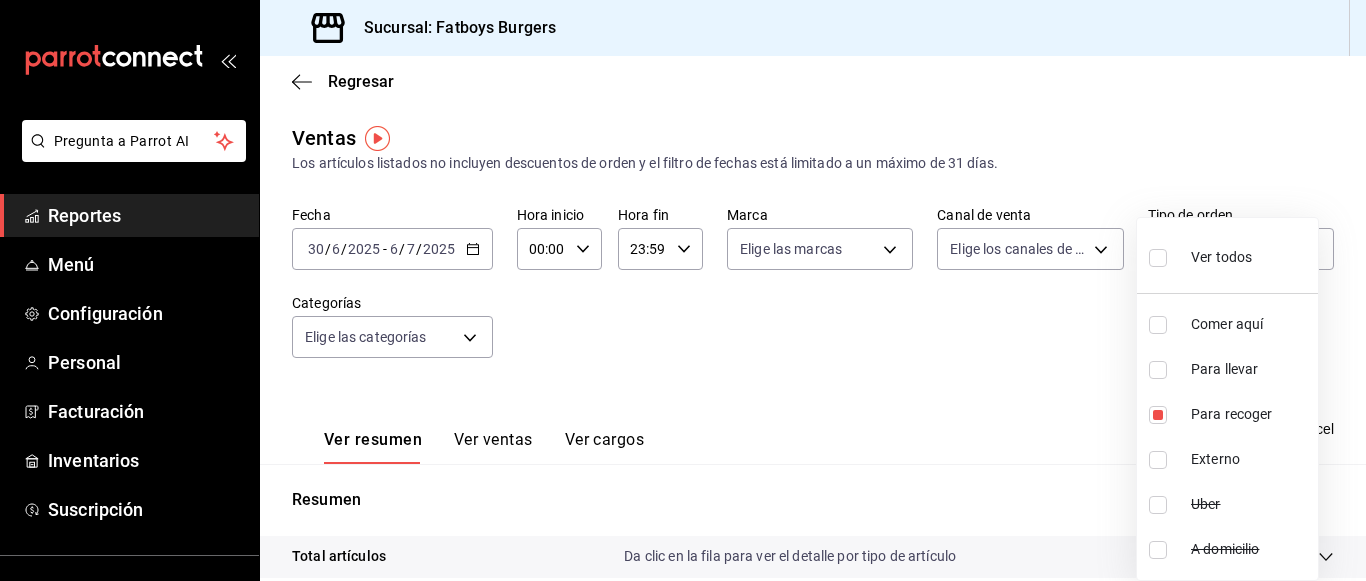 click at bounding box center [683, 290] 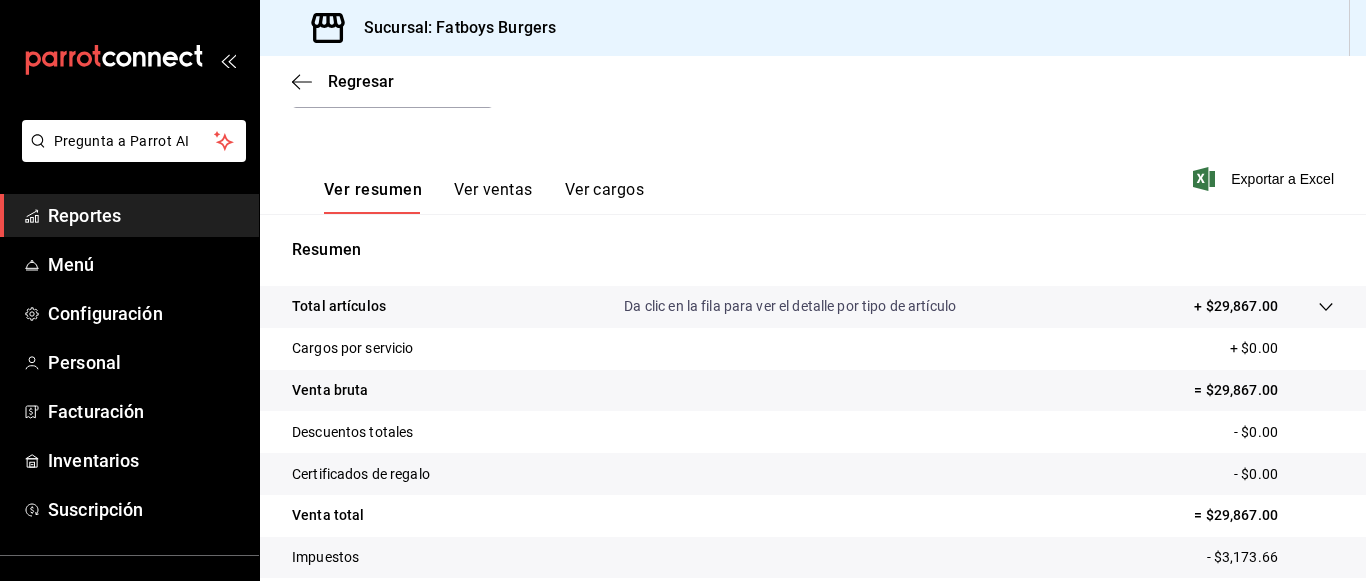 scroll, scrollTop: 377, scrollLeft: 0, axis: vertical 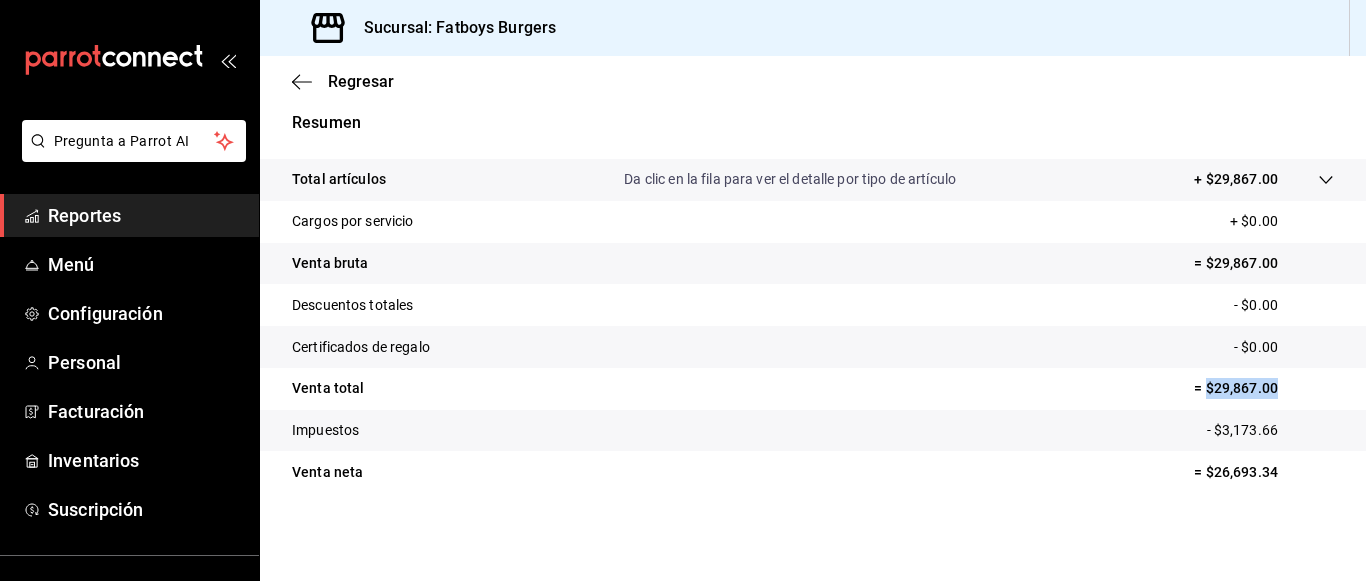 drag, startPoint x: 1194, startPoint y: 383, endPoint x: 1310, endPoint y: 401, distance: 117.388245 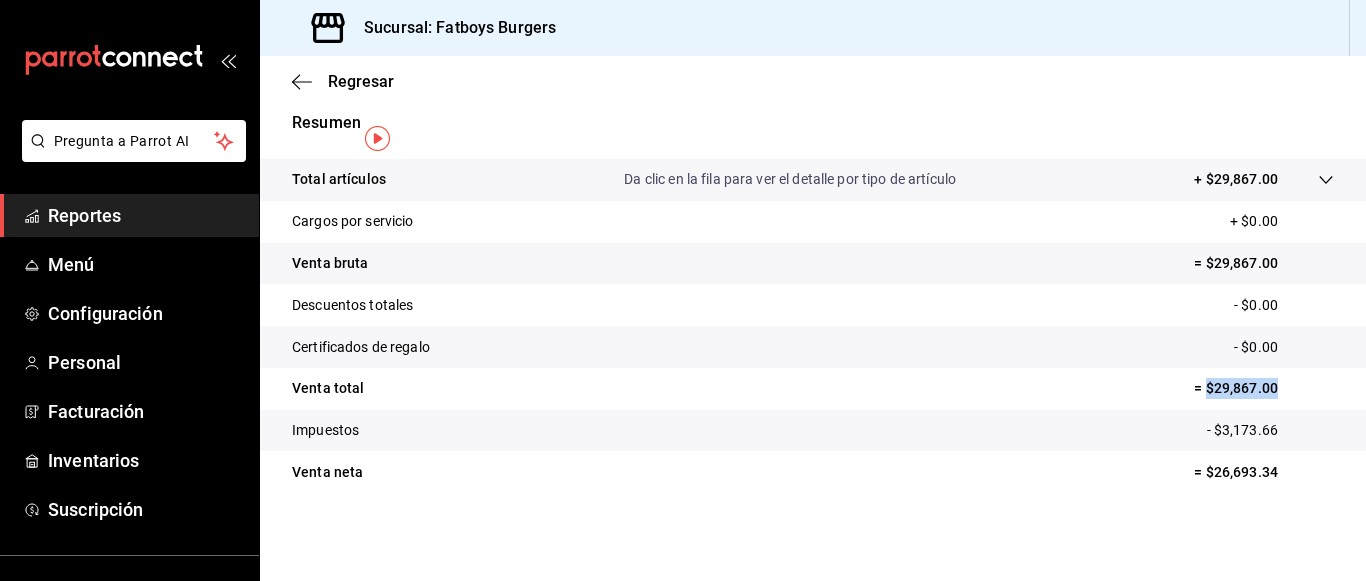 scroll, scrollTop: 0, scrollLeft: 0, axis: both 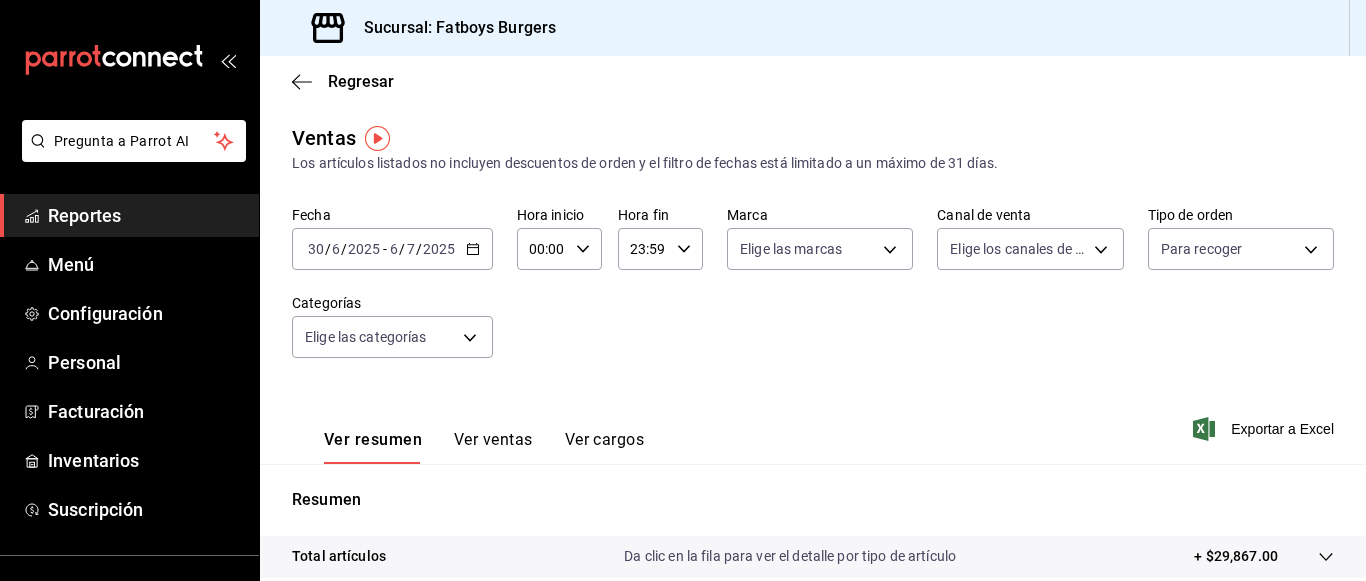 click 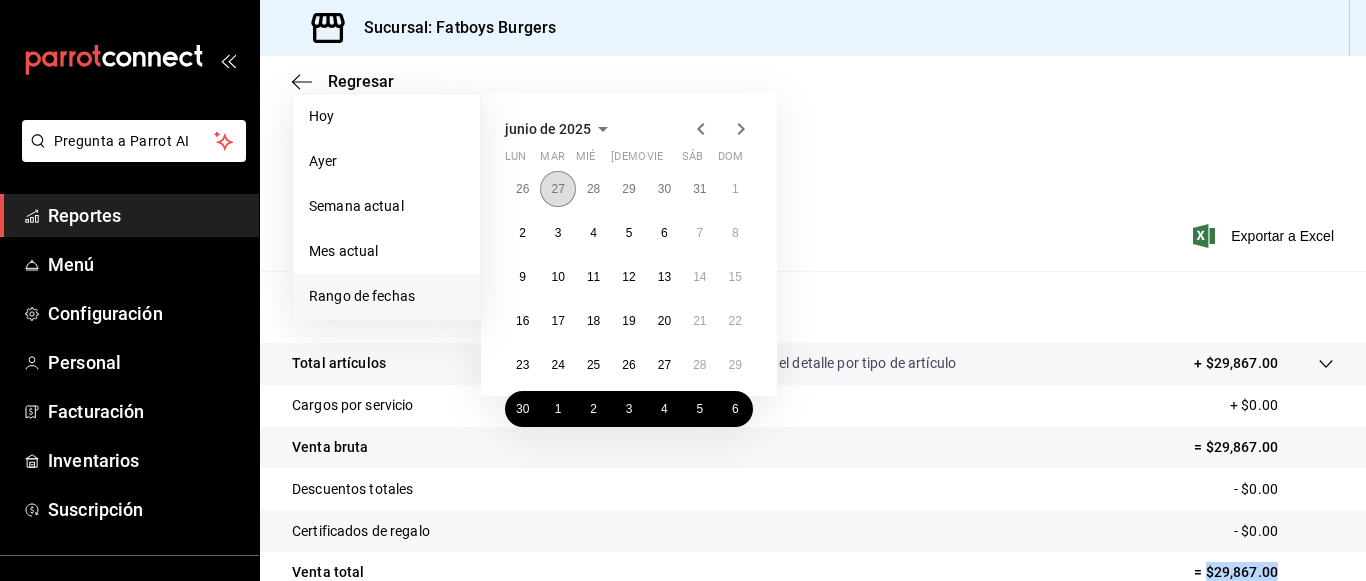 scroll, scrollTop: 194, scrollLeft: 0, axis: vertical 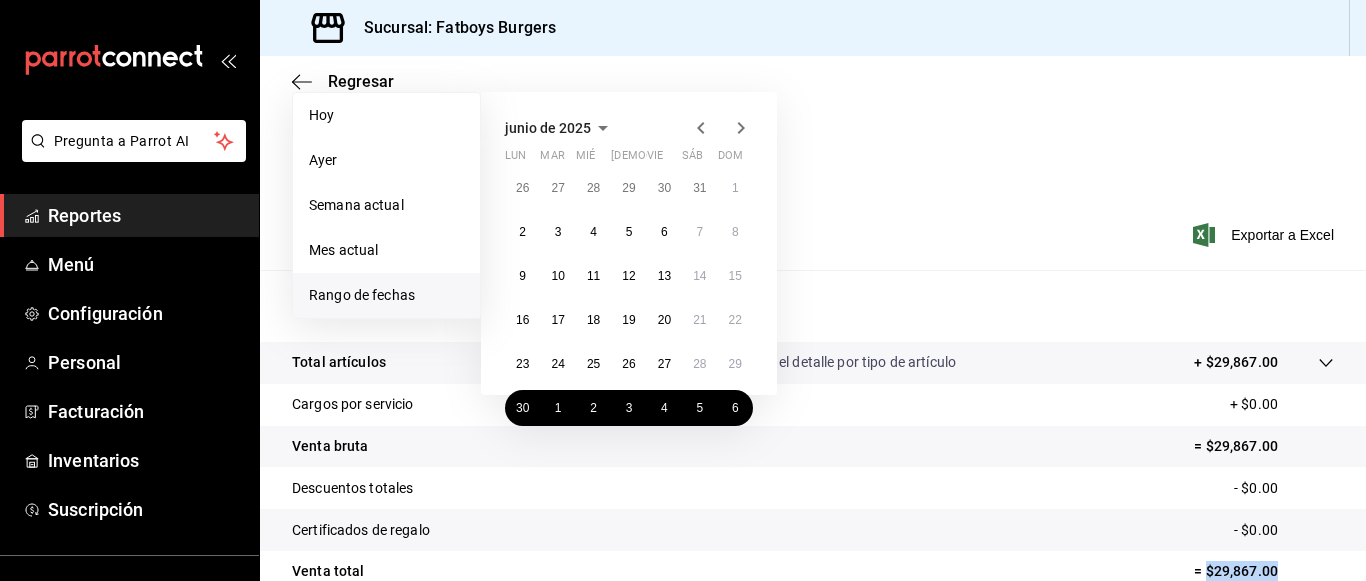 click 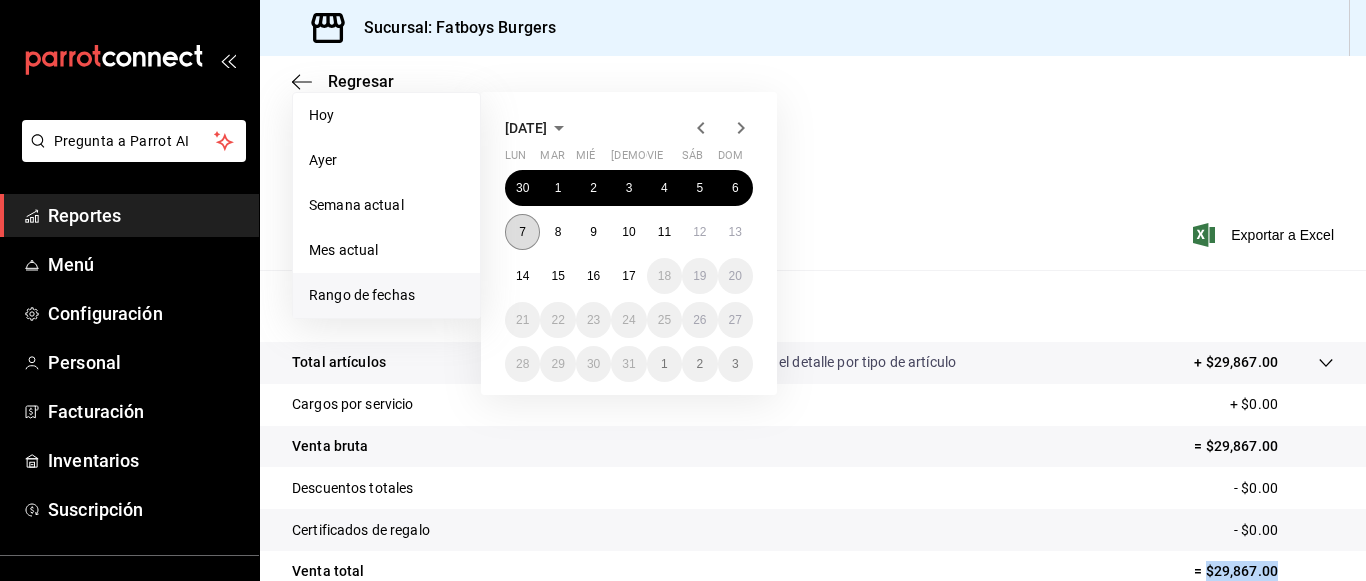 click on "7" at bounding box center [522, 232] 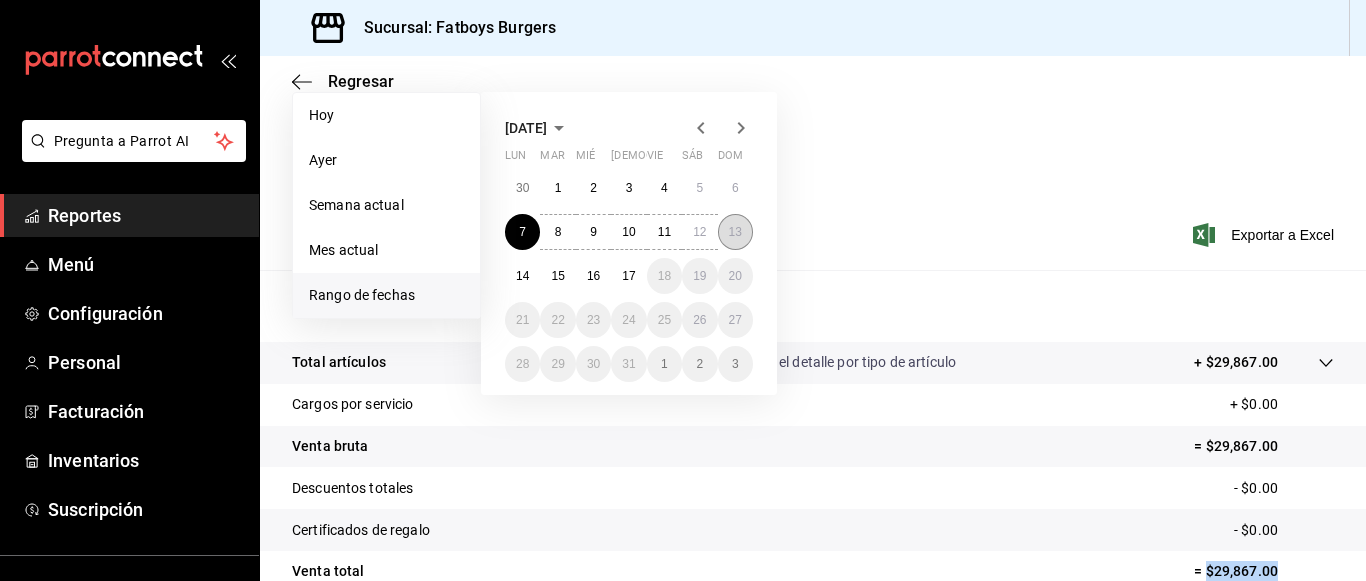 click on "13" at bounding box center [735, 232] 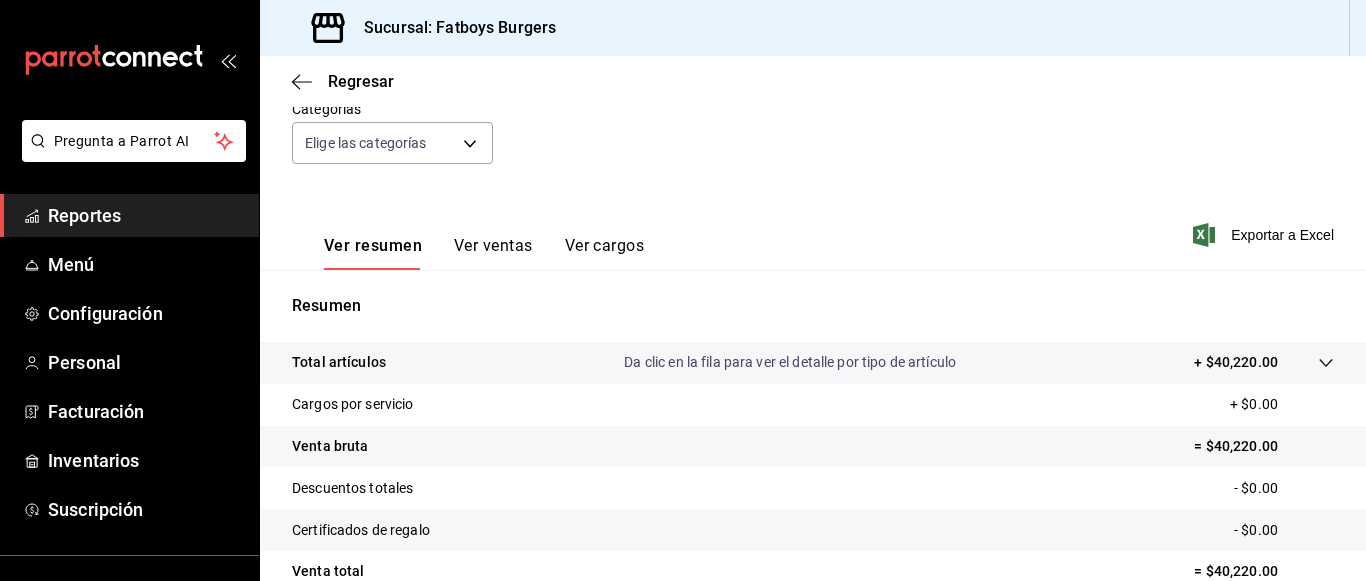 drag, startPoint x: 876, startPoint y: 282, endPoint x: 1089, endPoint y: -139, distance: 471.81564 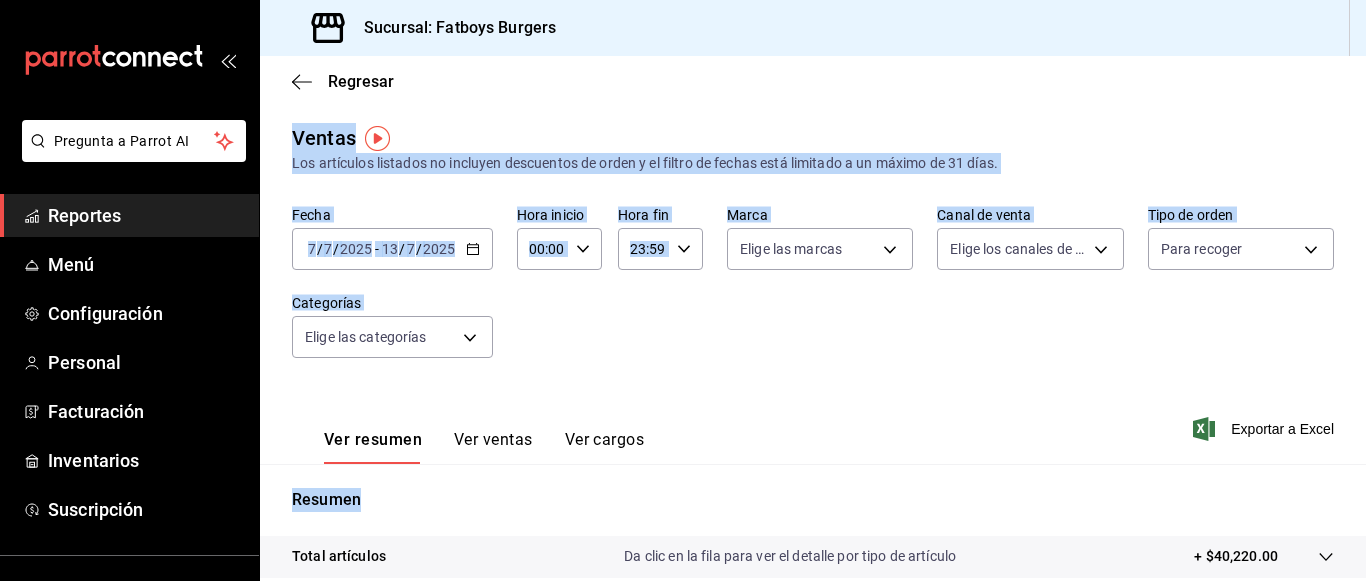 click on "Fecha 2025-07-07 7 / 7 / 2025 - 2025-07-13 13 / 7 / 2025 Hora inicio 00:00 Hora inicio Hora fin 23:59 Hora fin Marca Elige las marcas Canal de venta Elige los canales de venta Tipo de orden Para recoger f59519d0-d9f4-4db2-9486-12b0c777f057 Categorías Elige las categorías" at bounding box center [813, 294] 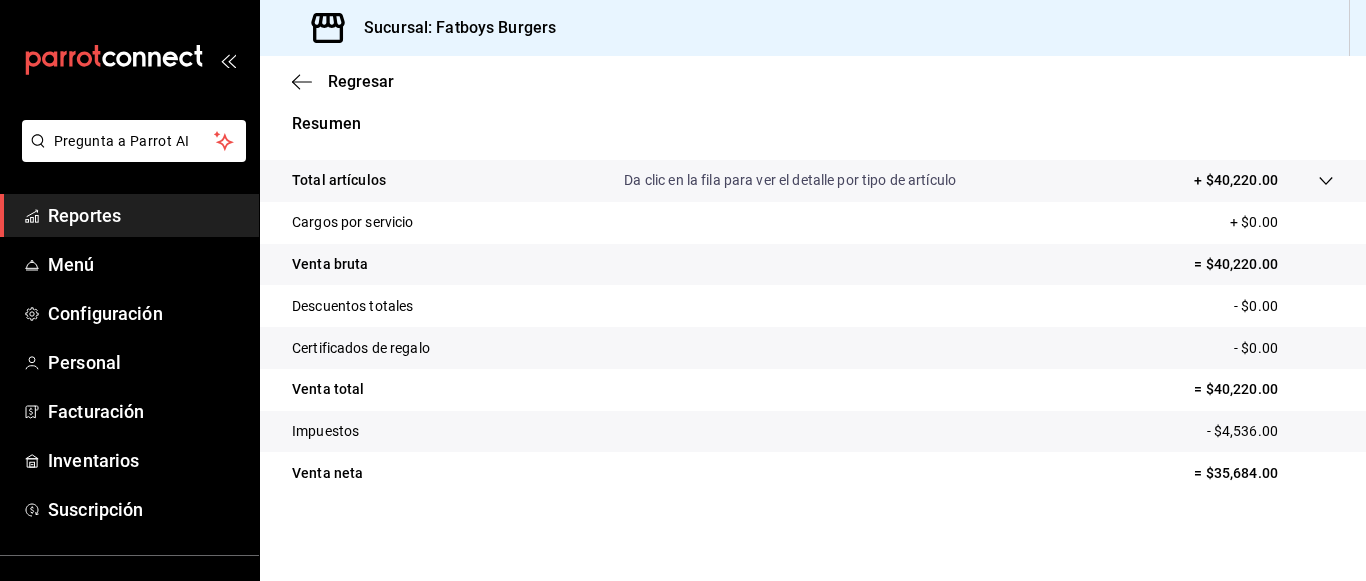 scroll, scrollTop: 377, scrollLeft: 0, axis: vertical 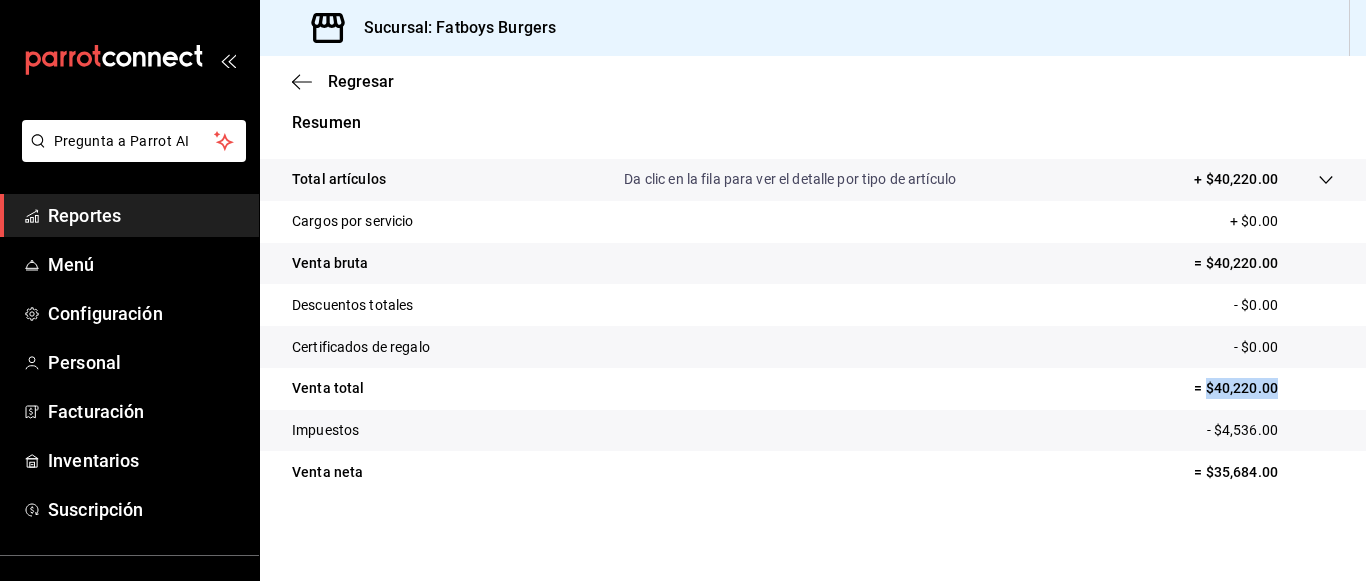 drag, startPoint x: 1194, startPoint y: 387, endPoint x: 1271, endPoint y: 392, distance: 77.16217 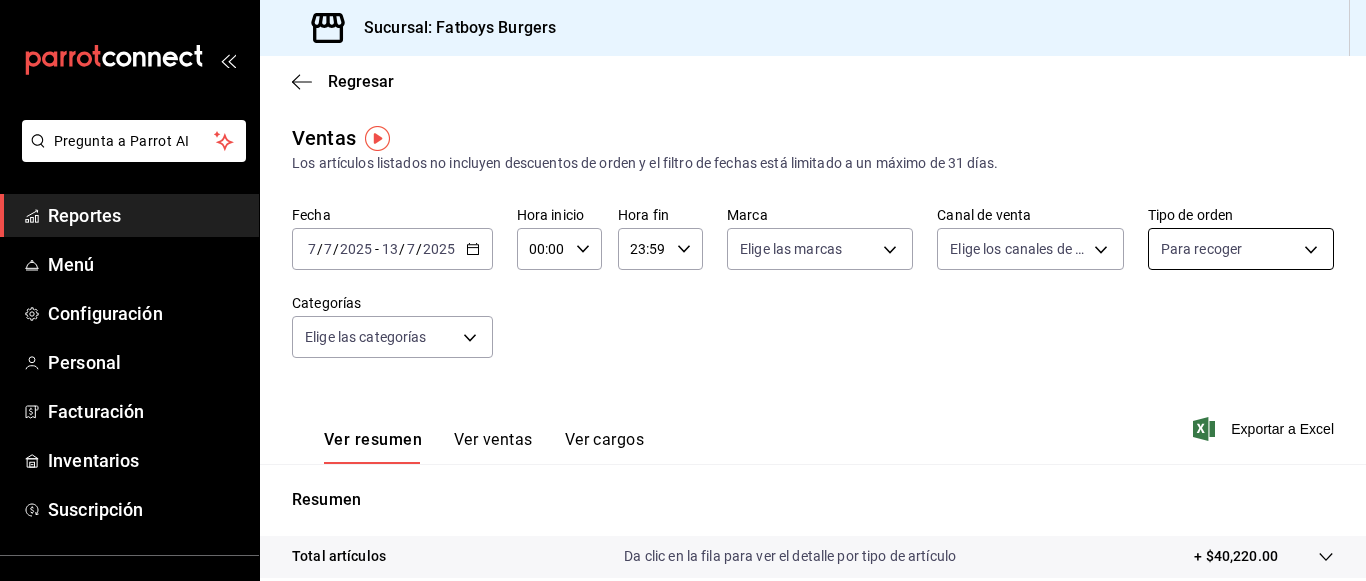 click on "Pregunta a Parrot AI Reportes   Menú   Configuración   Personal   Facturación   Inventarios   Suscripción   Ayuda Recomienda Parrot   Gustavo Barrera   Sugerir nueva función   Sucursal: Fatboys Burgers Regresar Ventas Los artículos listados no incluyen descuentos de orden y el filtro de fechas está limitado a un máximo de 31 días. Fecha 2025-07-07 7 / 7 / 2025 - 2025-07-13 13 / 7 / 2025 Hora inicio 00:00 Hora inicio Hora fin 23:59 Hora fin Marca Elige las marcas Canal de venta Elige los canales de venta Tipo de orden Para recoger f59519d0-d9f4-4db2-9486-12b0c777f057 Categorías Elige las categorías Ver resumen Ver ventas Ver cargos Exportar a Excel Resumen Total artículos Da clic en la fila para ver el detalle por tipo de artículo + $40,220.00 Cargos por servicio + $0.00 Venta bruta = $40,220.00 Descuentos totales - $0.00 Certificados de regalo - $0.00 Venta total = $40,220.00 Impuestos - $4,536.00 Venta neta = $35,684.00 GANA 1 MES GRATIS EN TU SUSCRIPCIÓN AQUÍ Ver video tutorial Ir a video" at bounding box center (683, 290) 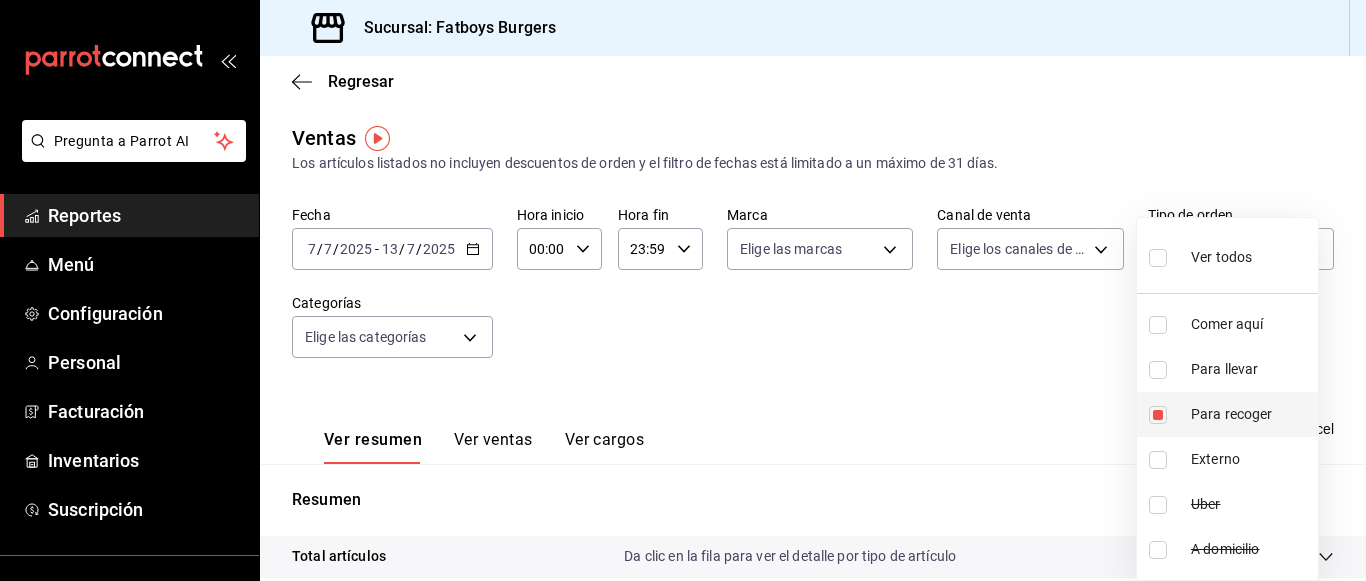 click at bounding box center [1158, 415] 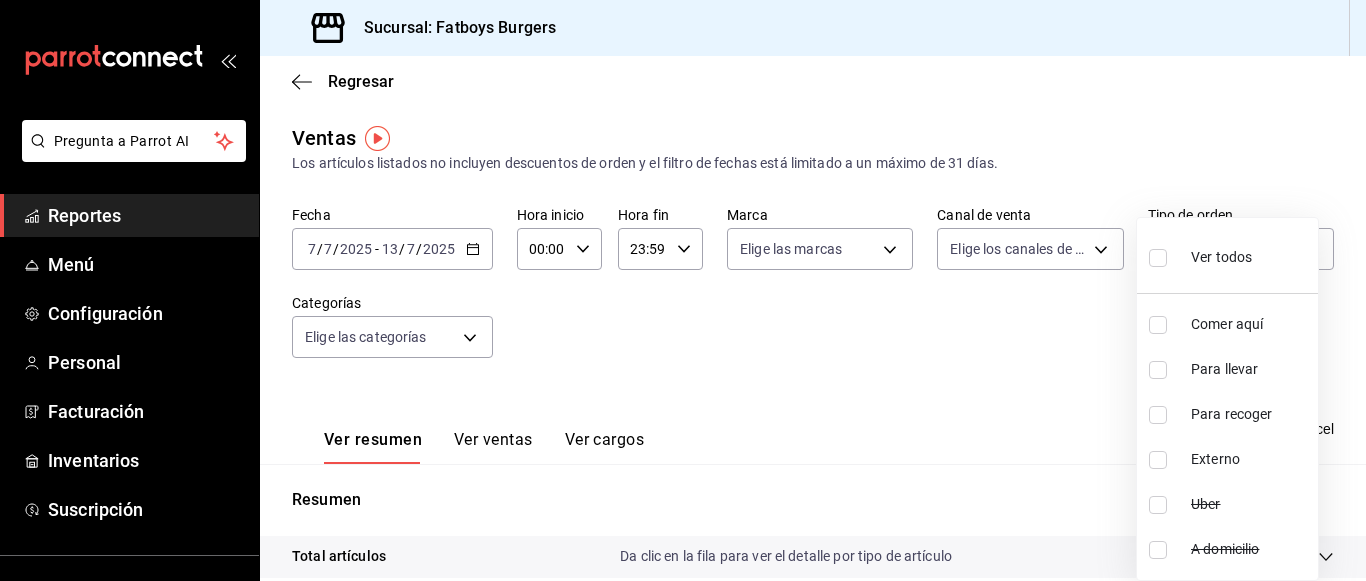 click at bounding box center (683, 290) 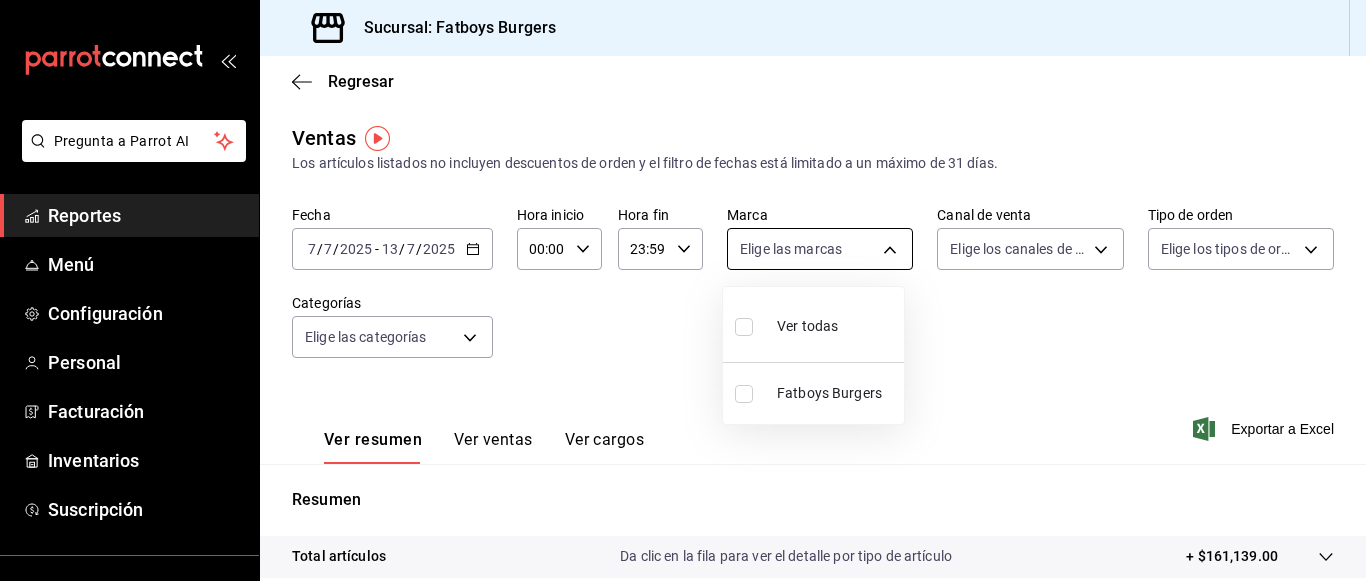 click on "Pregunta a Parrot AI Reportes   Menú   Configuración   Personal   Facturación   Inventarios   Suscripción   Ayuda Recomienda Parrot   Gustavo Barrera   Sugerir nueva función   Sucursal: Fatboys Burgers Regresar Ventas Los artículos listados no incluyen descuentos de orden y el filtro de fechas está limitado a un máximo de 31 días. Fecha 2025-07-07 7 / 7 / 2025 - 2025-07-13 13 / 7 / 2025 Hora inicio 00:00 Hora inicio Hora fin 23:59 Hora fin Marca Elige las marcas Canal de venta Elige los canales de venta Tipo de orden Elige los tipos de orden Categorías Elige las categorías Ver resumen Ver ventas Ver cargos Exportar a Excel Resumen Total artículos Da clic en la fila para ver el detalle por tipo de artículo + $161,139.00 Cargos por servicio + $0.00 Venta bruta = $161,139.00 Descuentos totales - $450.60 Certificados de regalo - $0.00 Venta total = $160,688.40 Impuestos - $20,128.77 Venta neta = $140,559.63 GANA 1 MES GRATIS EN TU SUSCRIPCIÓN AQUÍ Ver video tutorial Ir a video Pregunta a Parrot AI" at bounding box center [683, 290] 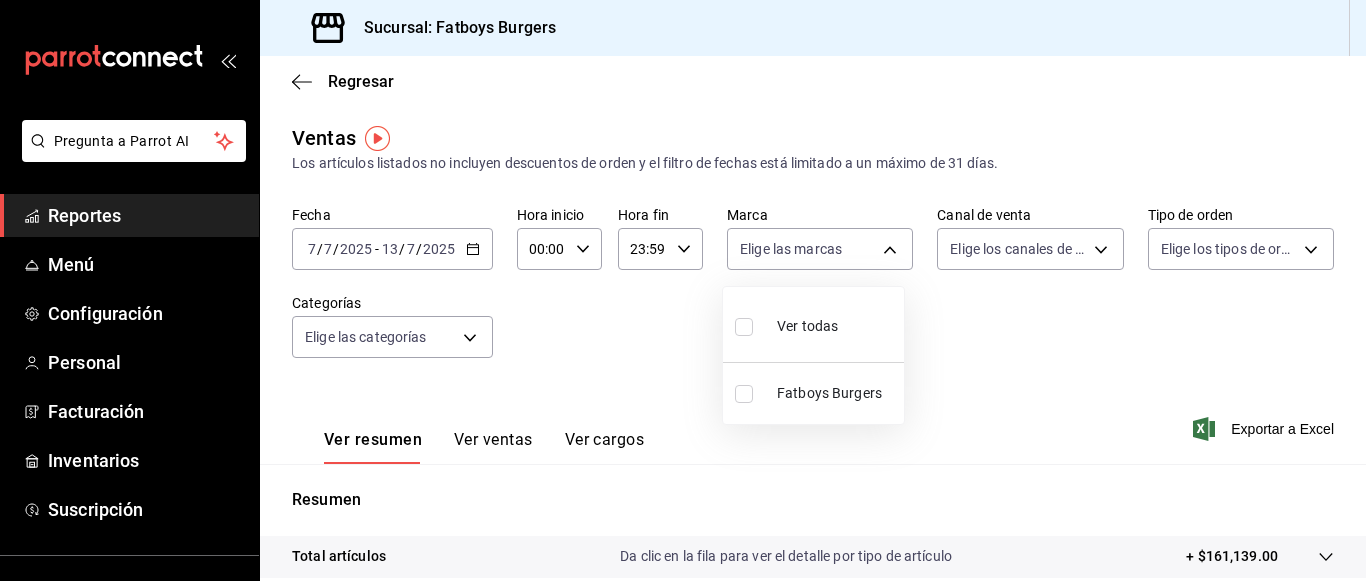 click at bounding box center (683, 290) 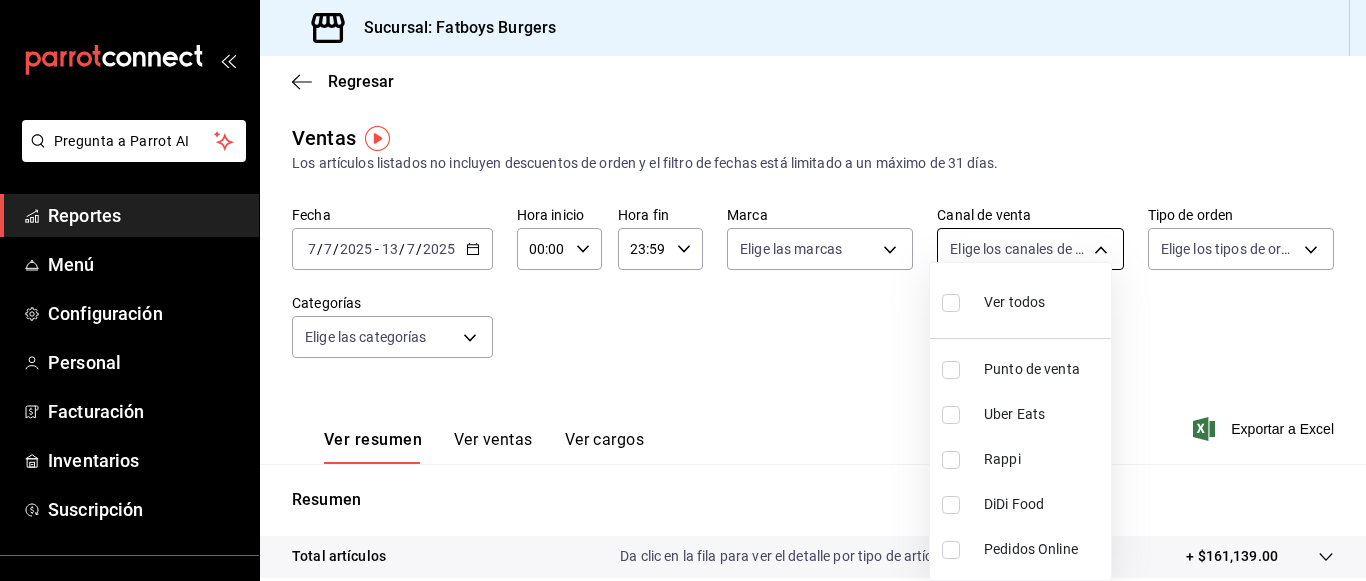 click on "Pregunta a Parrot AI Reportes   Menú   Configuración   Personal   Facturación   Inventarios   Suscripción   Ayuda Recomienda Parrot   Gustavo Barrera   Sugerir nueva función   Sucursal: Fatboys Burgers Regresar Ventas Los artículos listados no incluyen descuentos de orden y el filtro de fechas está limitado a un máximo de 31 días. Fecha 2025-07-07 7 / 7 / 2025 - 2025-07-13 13 / 7 / 2025 Hora inicio 00:00 Hora inicio Hora fin 23:59 Hora fin Marca Elige las marcas Canal de venta Elige los canales de venta Tipo de orden Elige los tipos de orden Categorías Elige las categorías Ver resumen Ver ventas Ver cargos Exportar a Excel Resumen Total artículos Da clic en la fila para ver el detalle por tipo de artículo + $161,139.00 Cargos por servicio + $0.00 Venta bruta = $161,139.00 Descuentos totales - $450.60 Certificados de regalo - $0.00 Venta total = $160,688.40 Impuestos - $20,128.77 Venta neta = $140,559.63 GANA 1 MES GRATIS EN TU SUSCRIPCIÓN AQUÍ Ver video tutorial Ir a video Pregunta a Parrot AI" at bounding box center (683, 290) 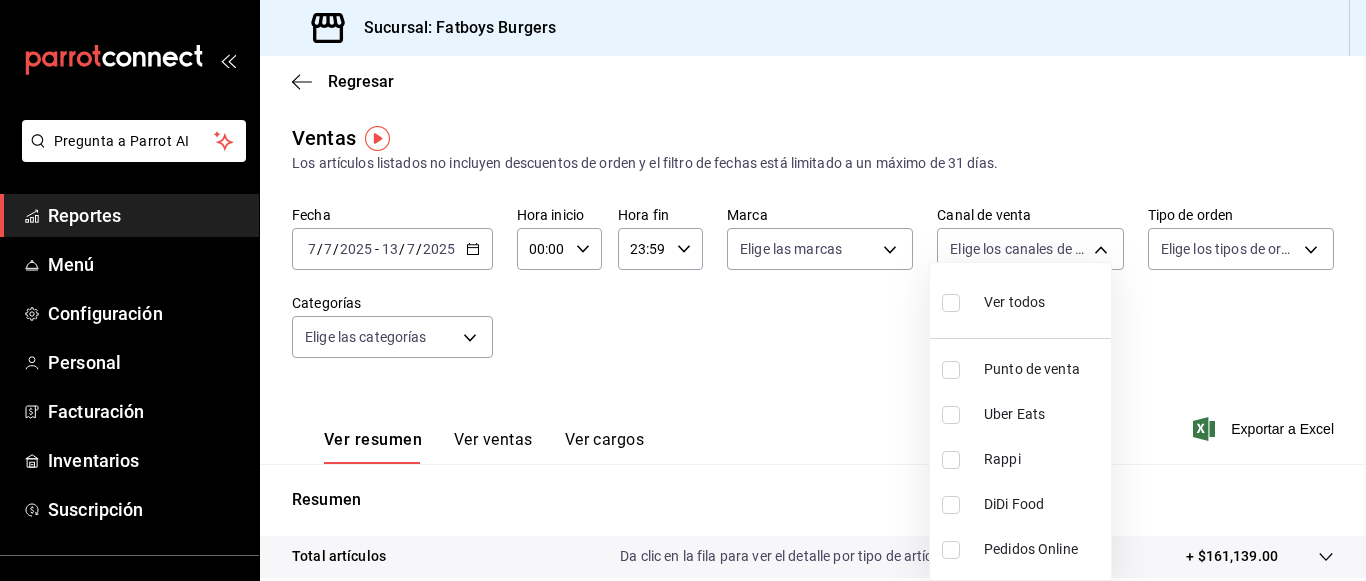 click at bounding box center [951, 415] 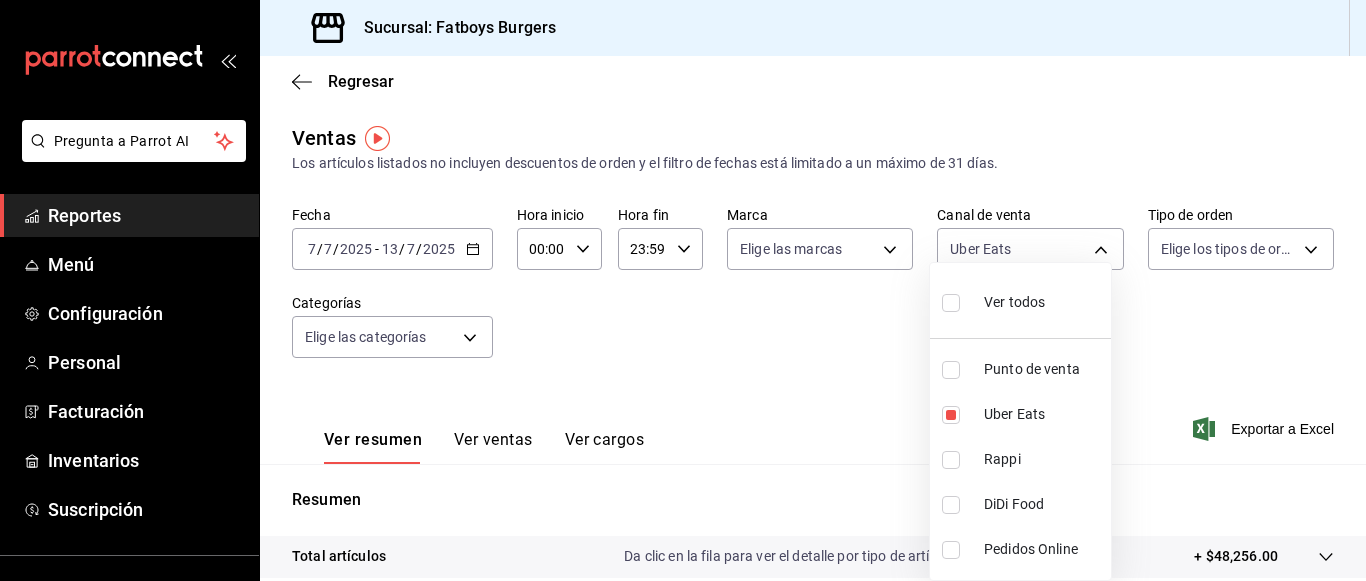 click at bounding box center (683, 290) 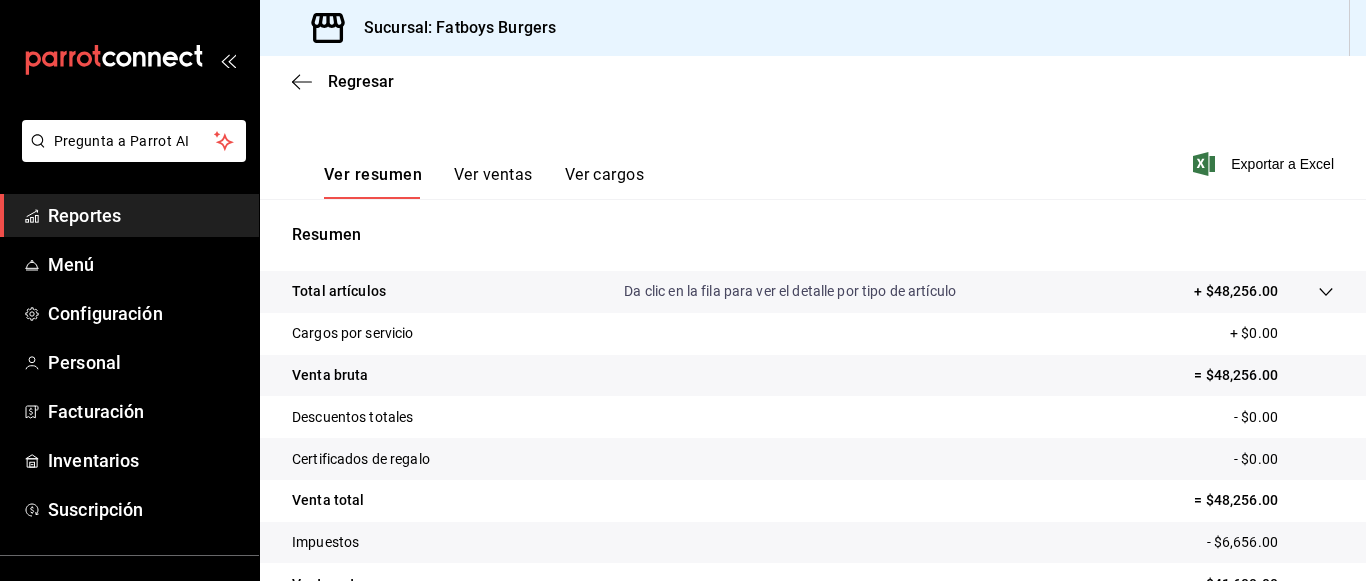 scroll, scrollTop: 377, scrollLeft: 0, axis: vertical 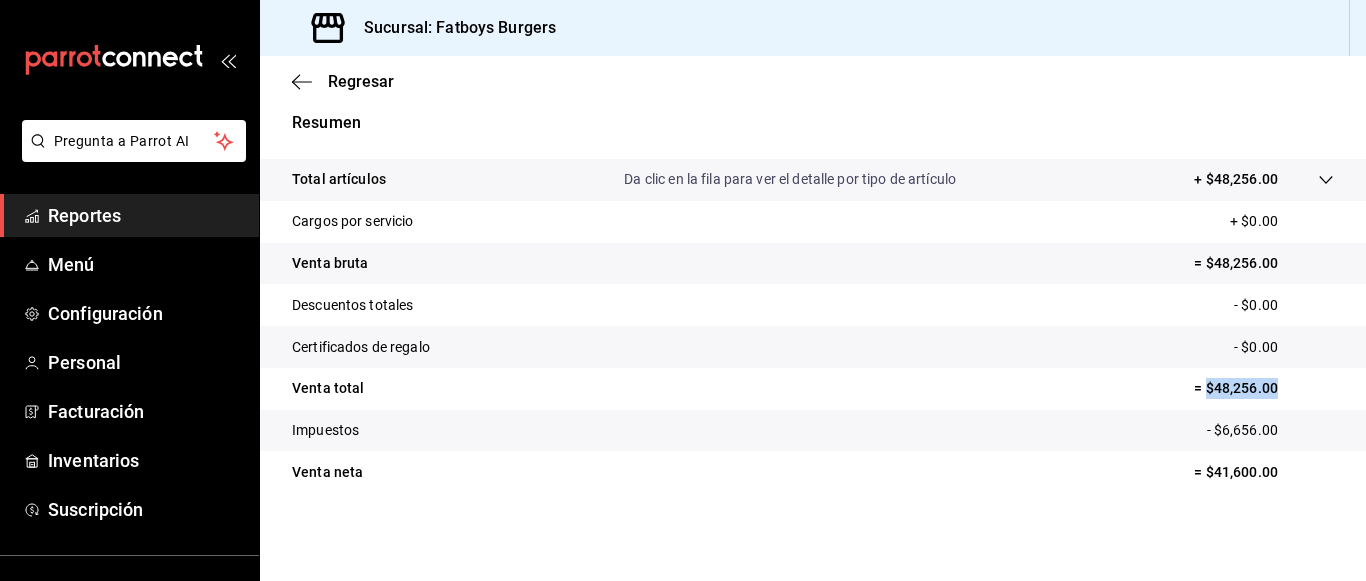 drag, startPoint x: 1193, startPoint y: 386, endPoint x: 1269, endPoint y: 383, distance: 76.05919 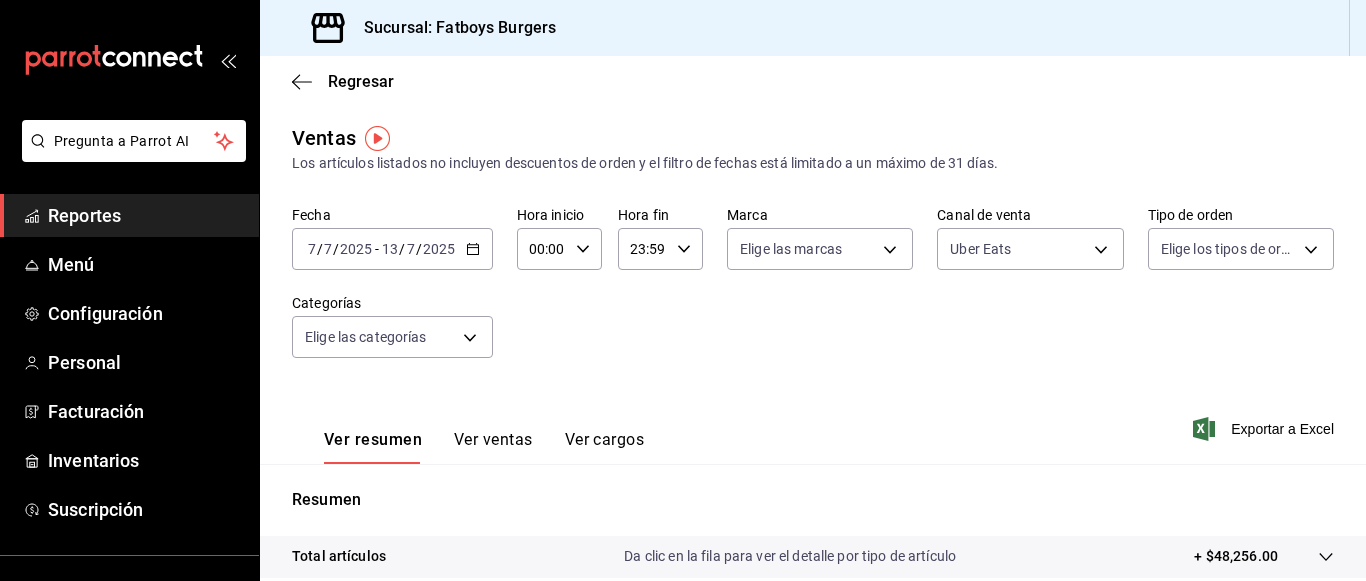 click 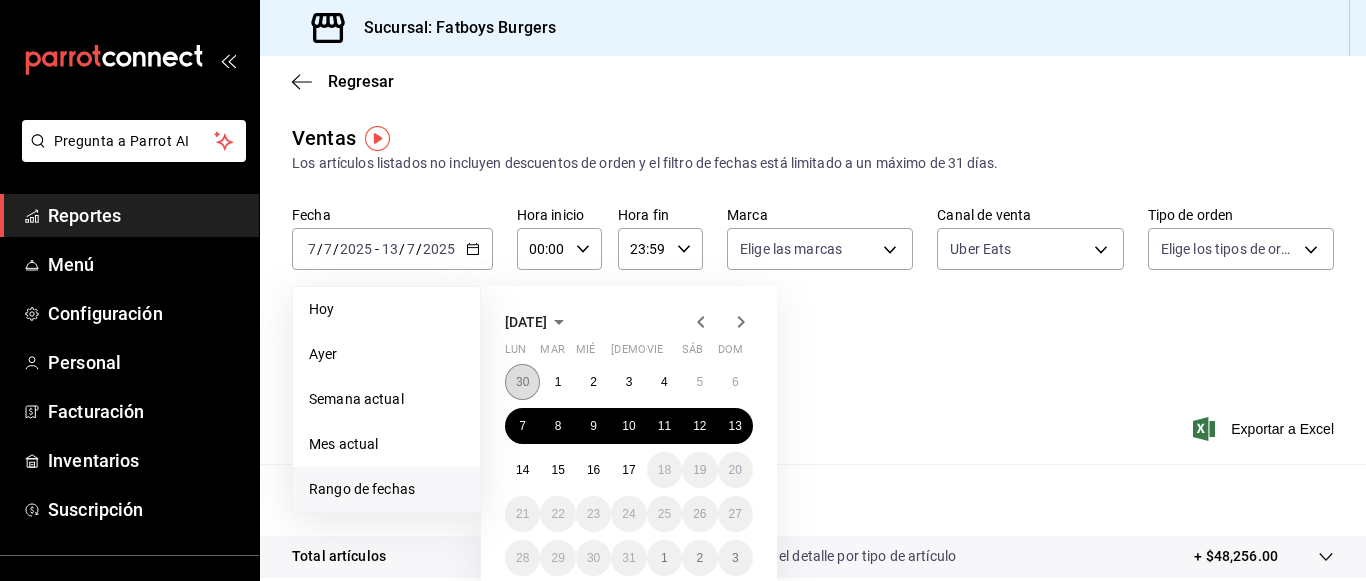 click on "30" at bounding box center (522, 382) 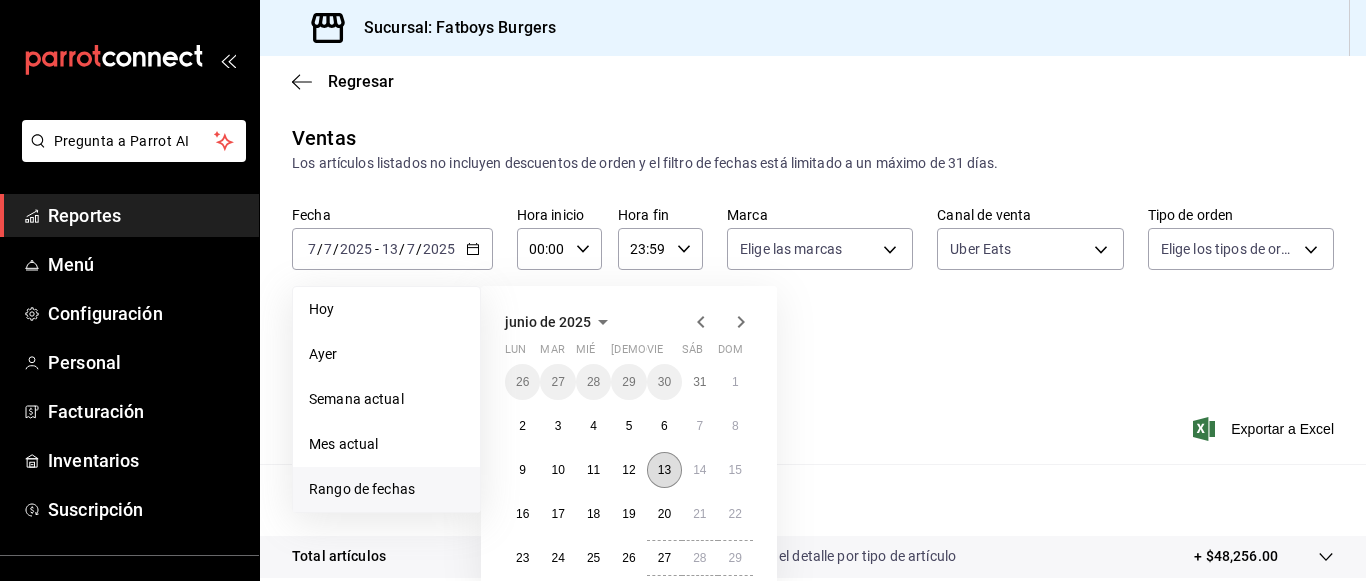 scroll, scrollTop: 107, scrollLeft: 0, axis: vertical 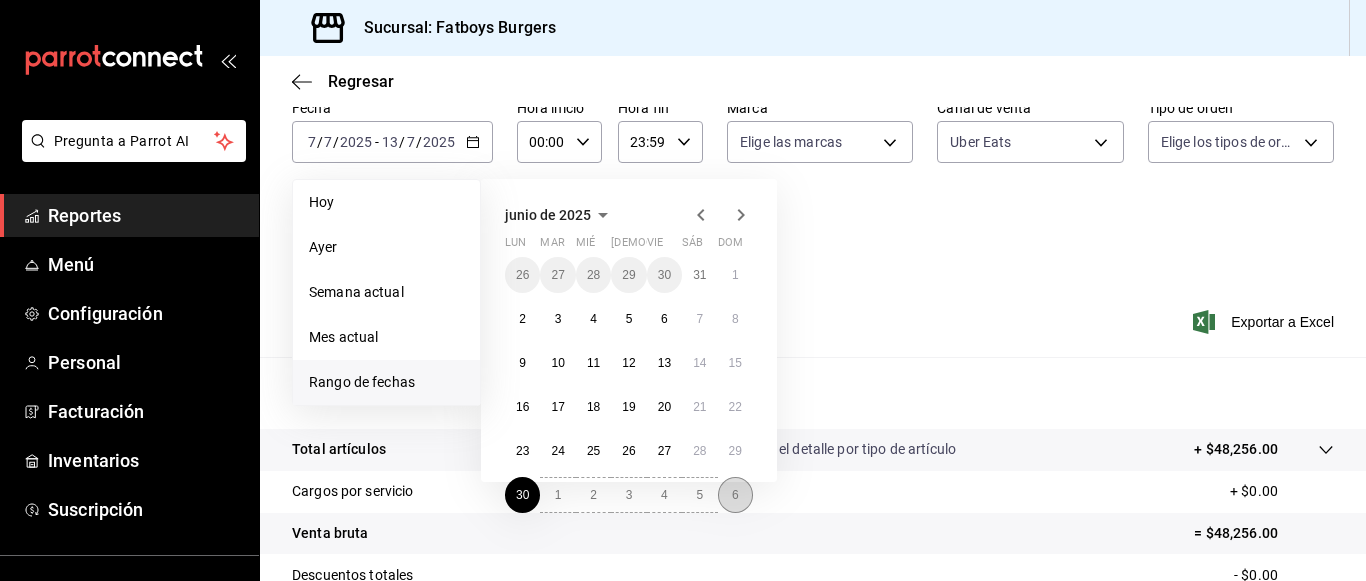 click on "6" at bounding box center [735, 495] 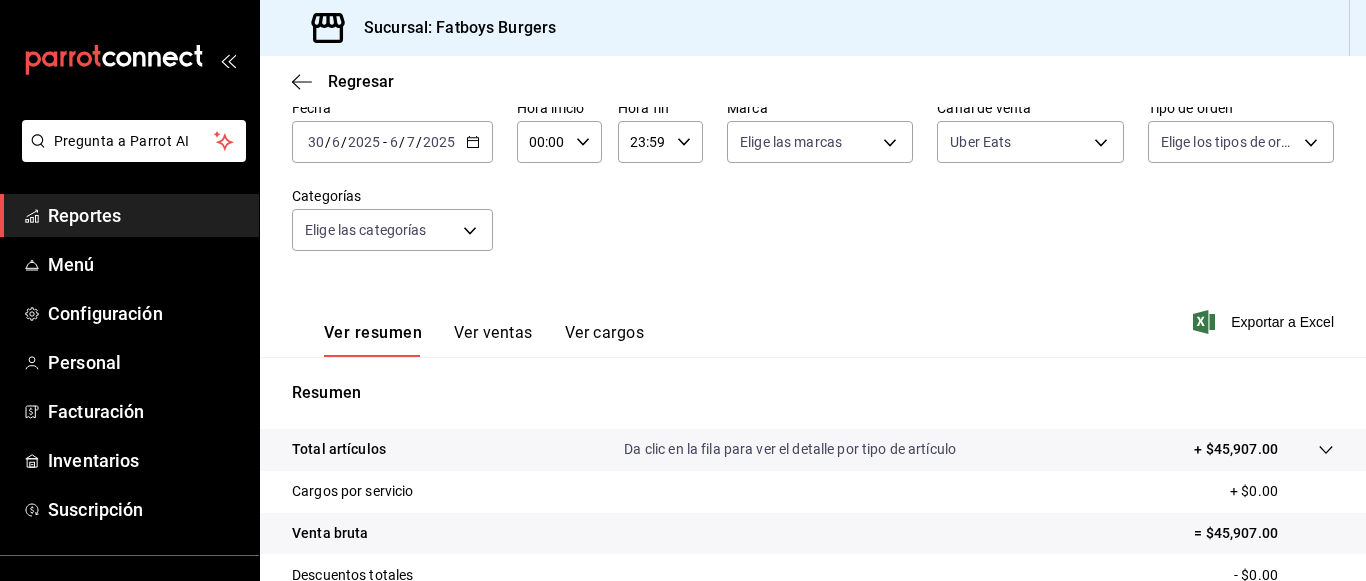 scroll, scrollTop: 377, scrollLeft: 0, axis: vertical 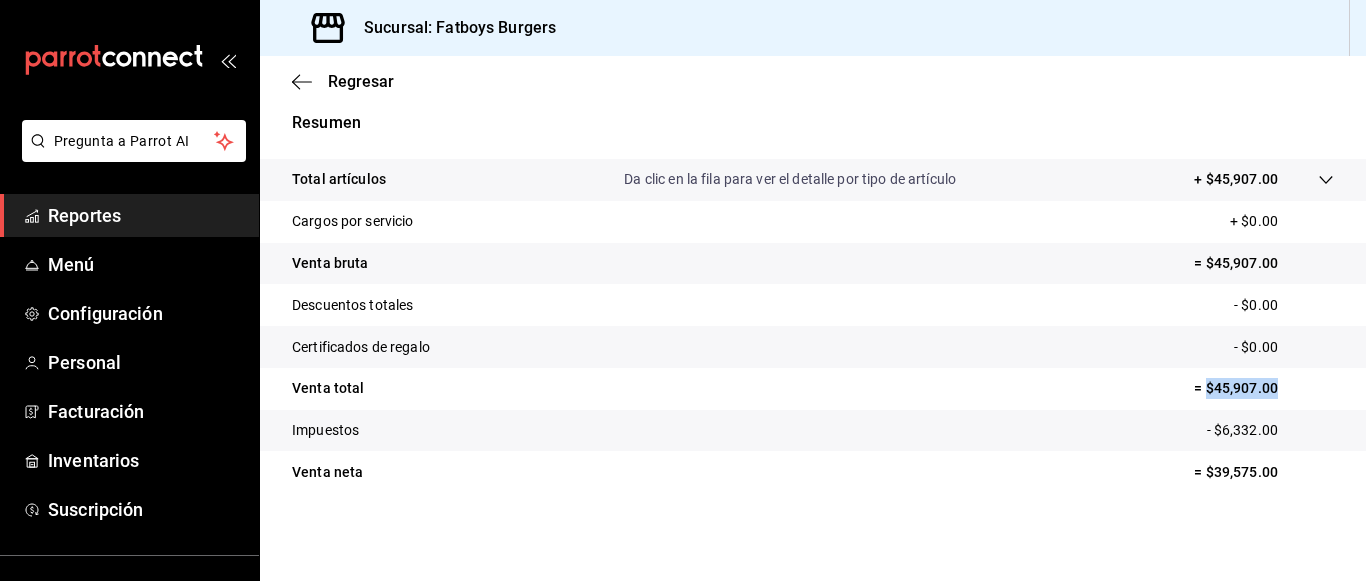 drag, startPoint x: 1194, startPoint y: 385, endPoint x: 1283, endPoint y: 387, distance: 89.02247 